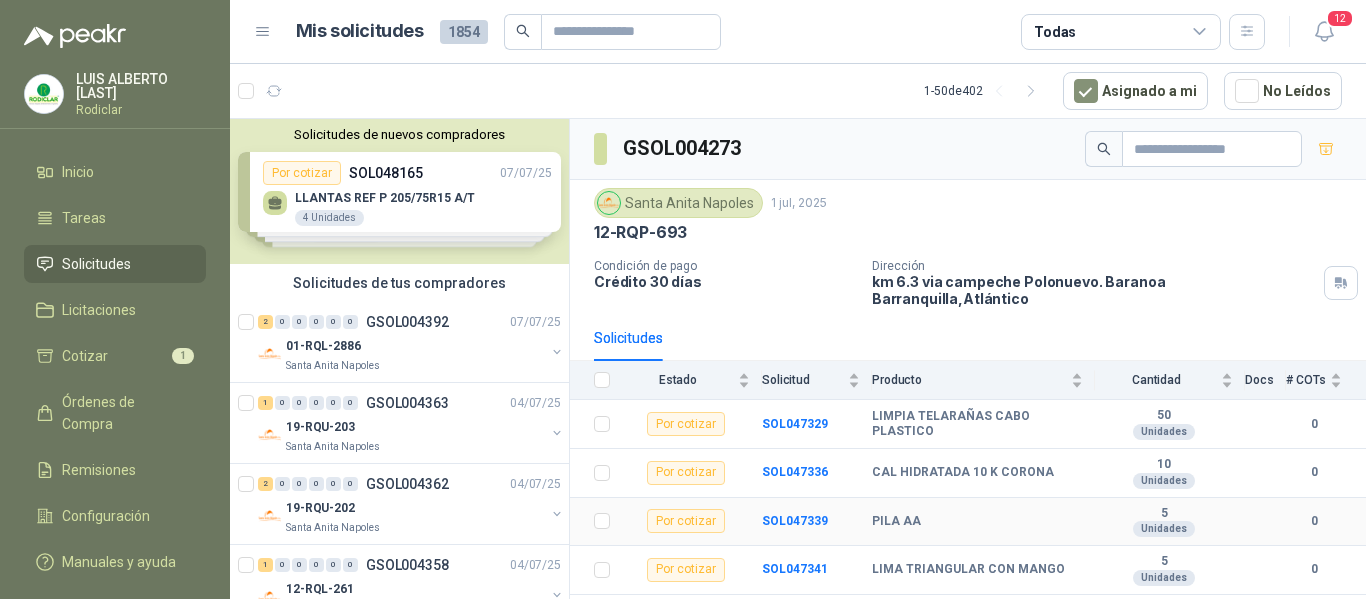 scroll, scrollTop: 0, scrollLeft: 0, axis: both 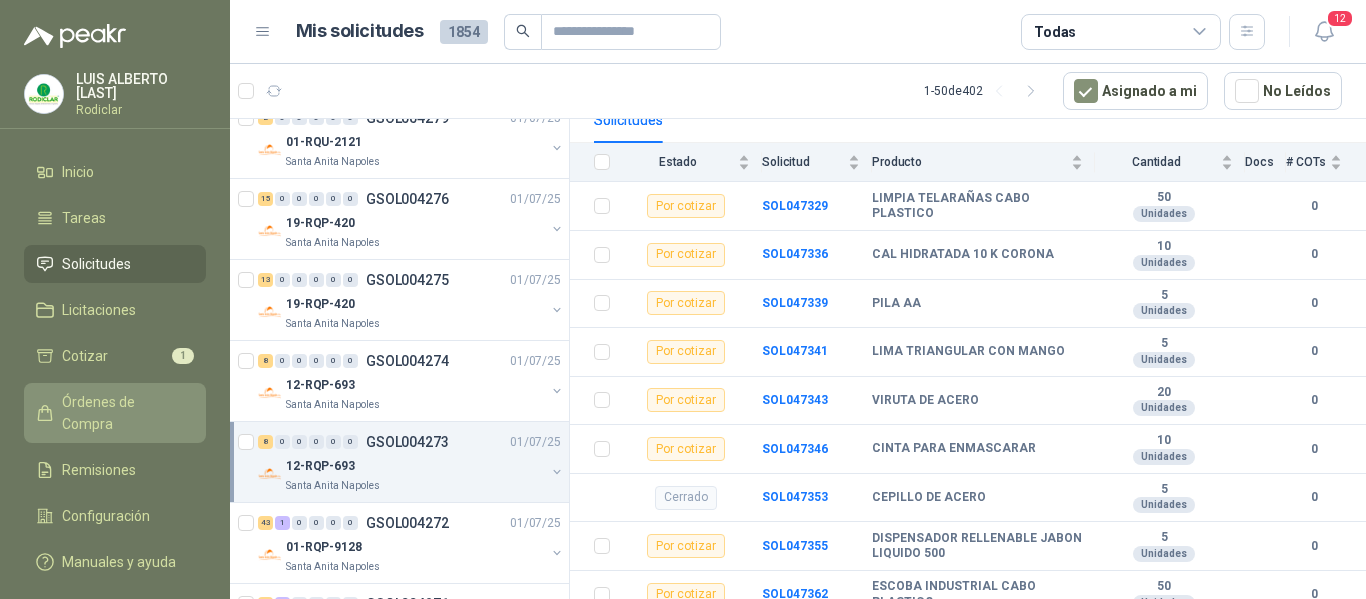 click on "Órdenes de Compra" at bounding box center (124, 413) 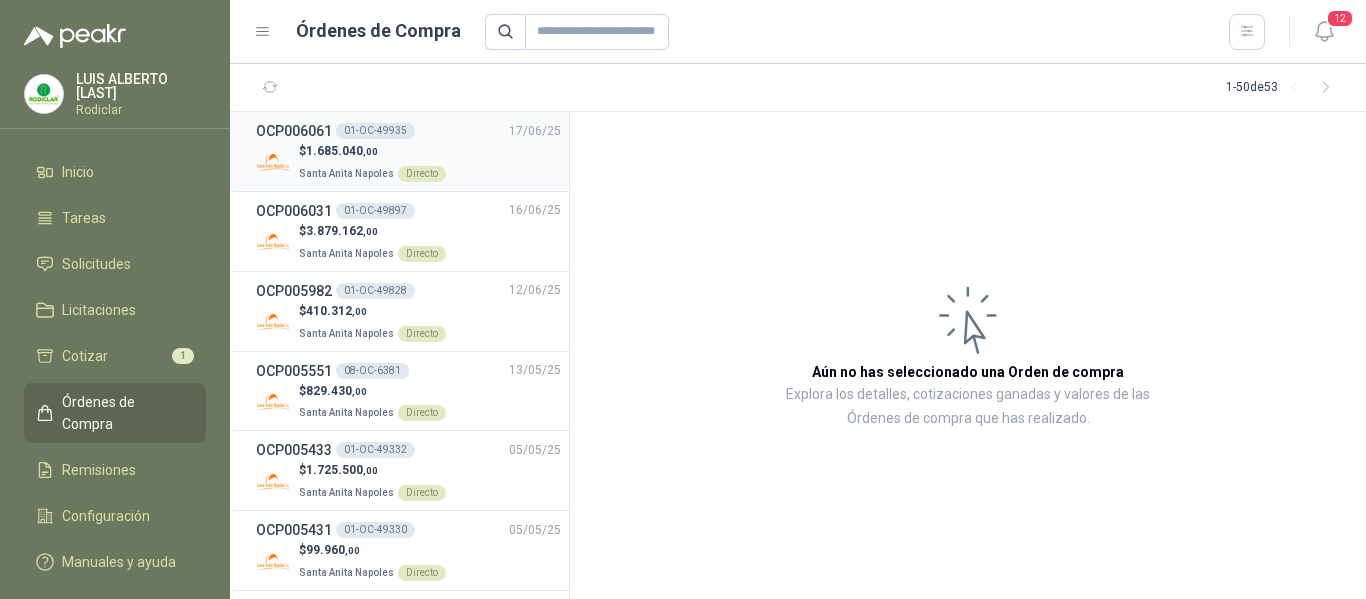 click on "$ 1.685.040 ,00" at bounding box center [372, 151] 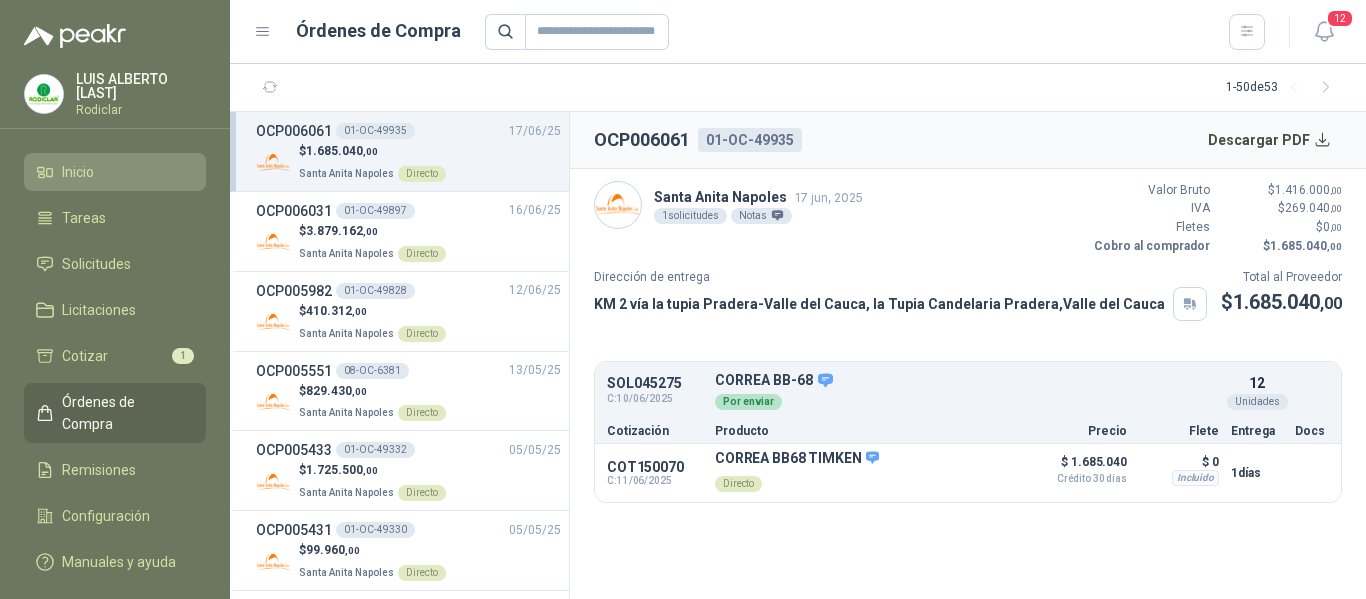 click on "Inicio" at bounding box center (78, 172) 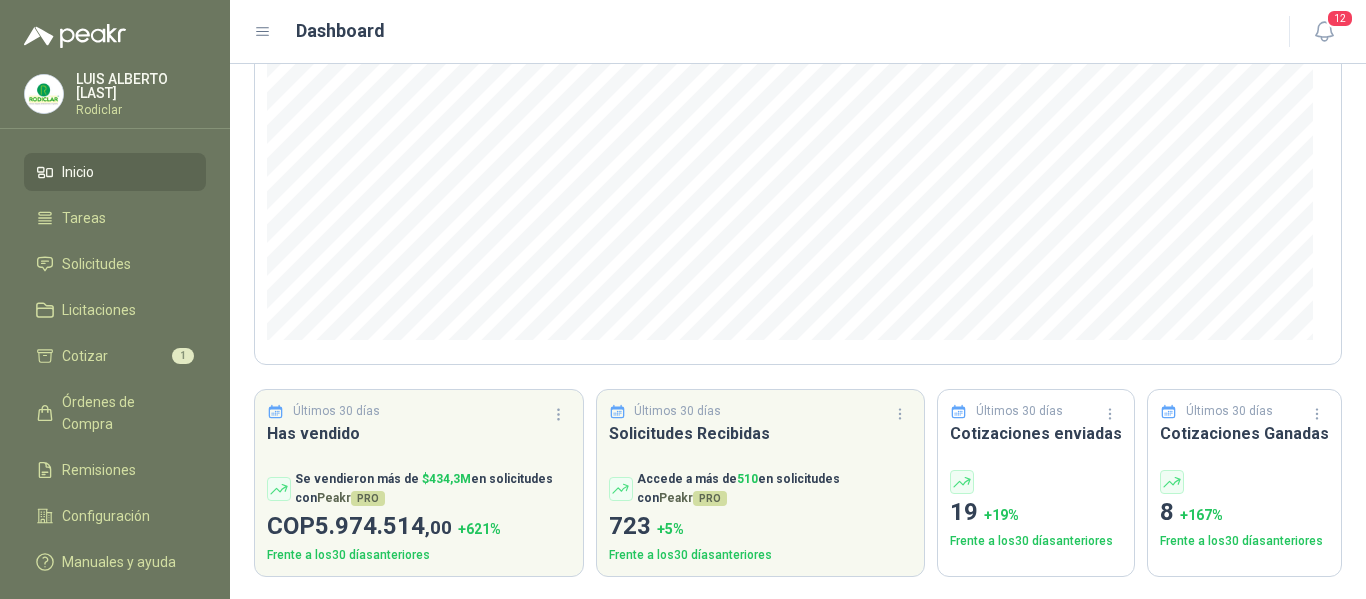 scroll, scrollTop: 302, scrollLeft: 0, axis: vertical 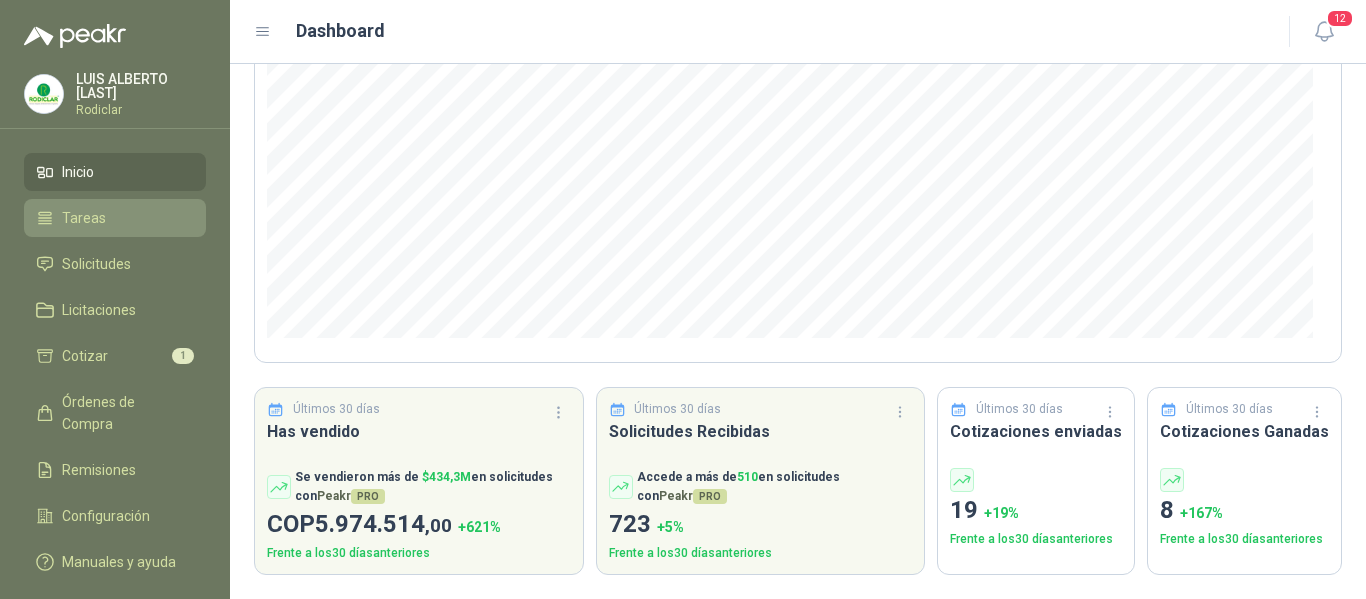 click on "Tareas" at bounding box center (84, 218) 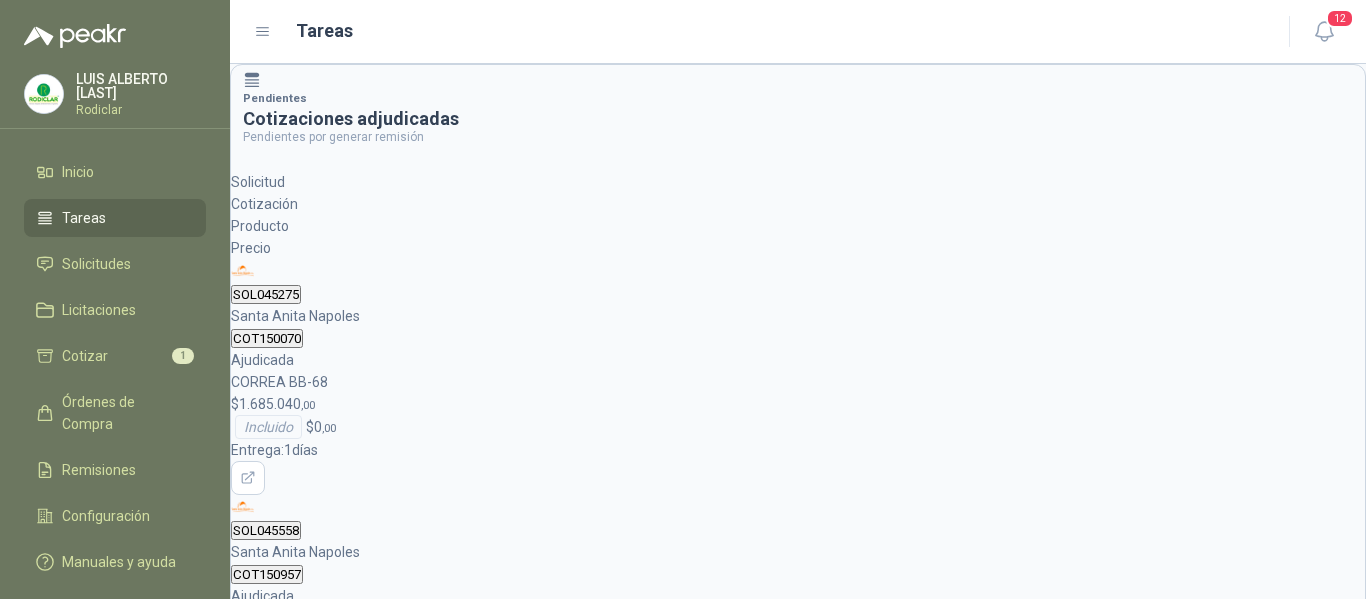 scroll, scrollTop: 192, scrollLeft: 0, axis: vertical 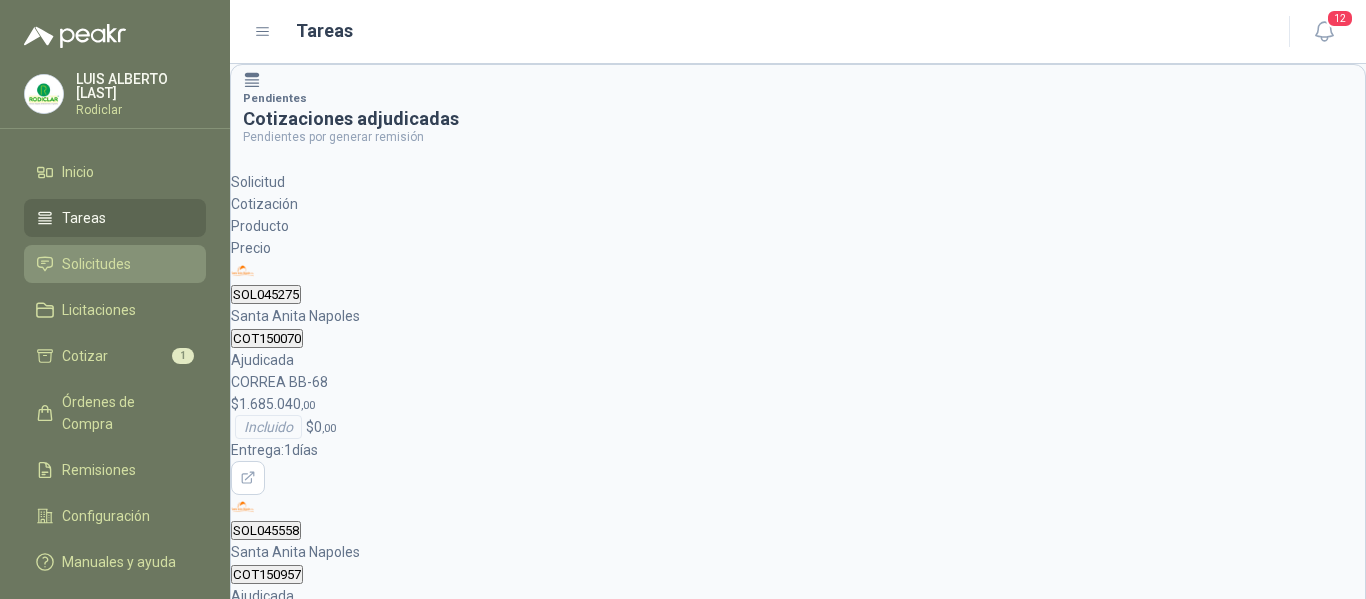 click on "Solicitudes" at bounding box center [96, 264] 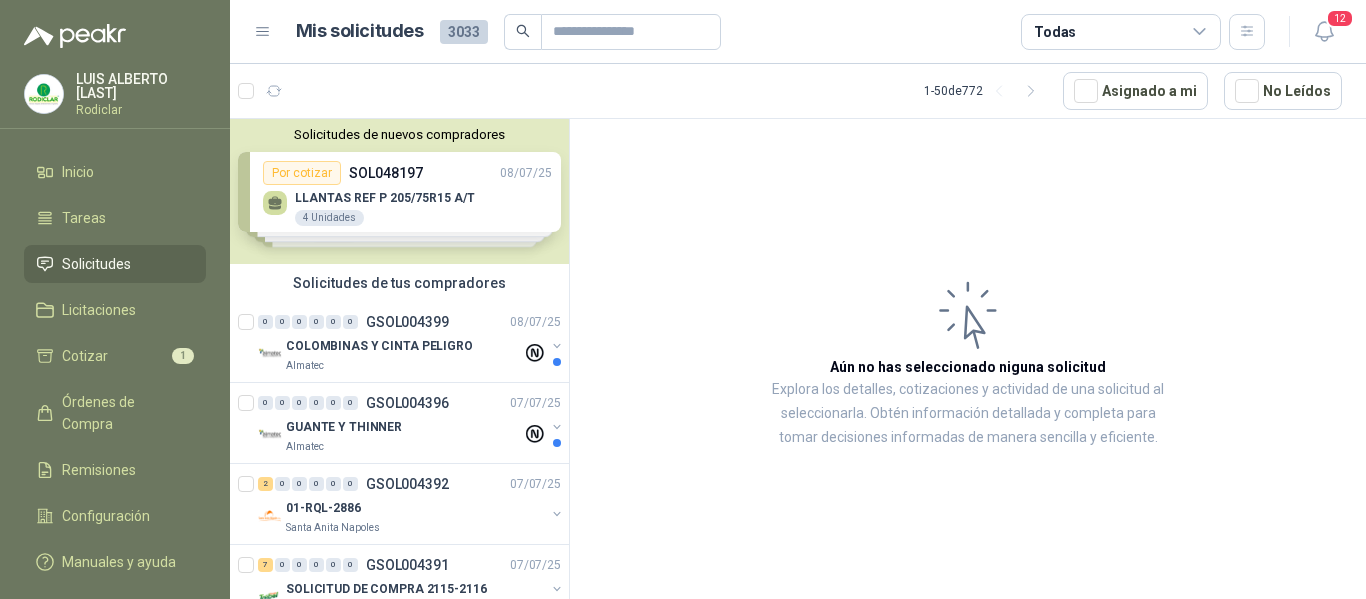 click on "Solicitudes de nuevos compradores Por cotizar [PRODUCT_CODE] [DATE] LLANTAS REF P 205/75R15 A/T 4 Unidades Por cotizar [PRODUCT_CODE] [DATE] LLANTAS REF P 205/75R15 A/T 4 Unidades Por cotizar [PRODUCT_CODE] [DATE] WINCHE DE 500KG 1 Unidades Por cotizar [PRODUCT_CODE] [DATE] SIKA TOP 121 4 Bultos ¿Quieres recibir cientos de solicitudes de compra como estas todos los días? Agenda una reunión" at bounding box center (399, 191) 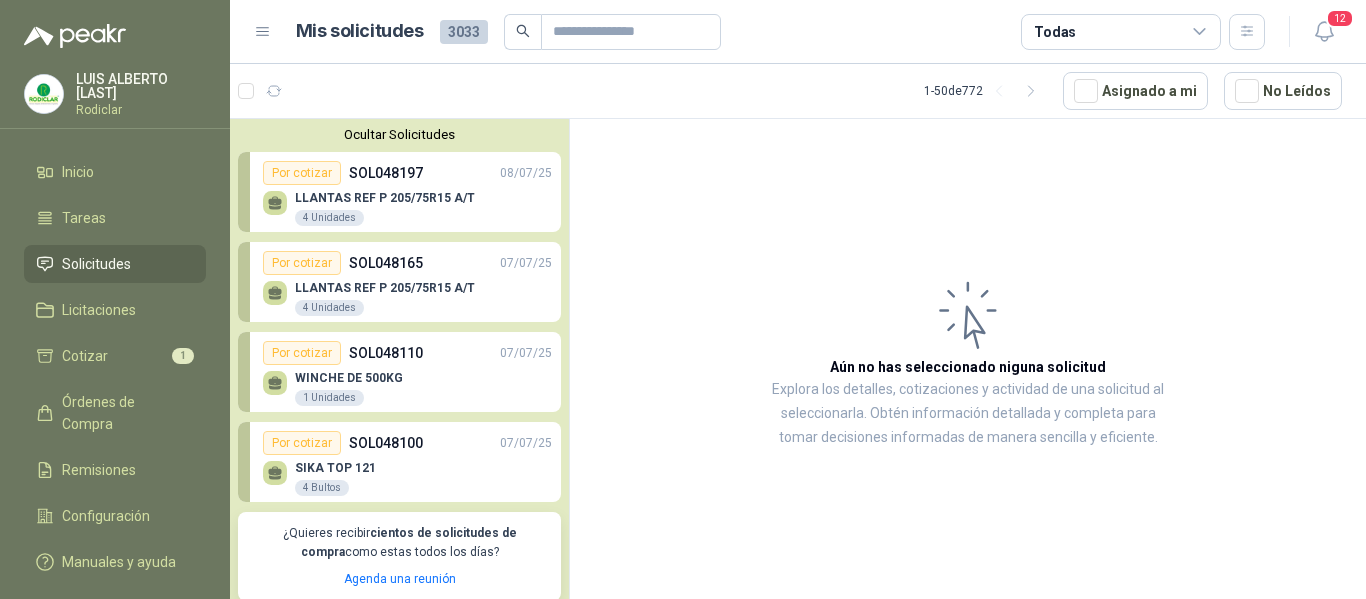 click on "LLANTAS REF P 205/75R15 A/T 4 Unidades" at bounding box center [407, 206] 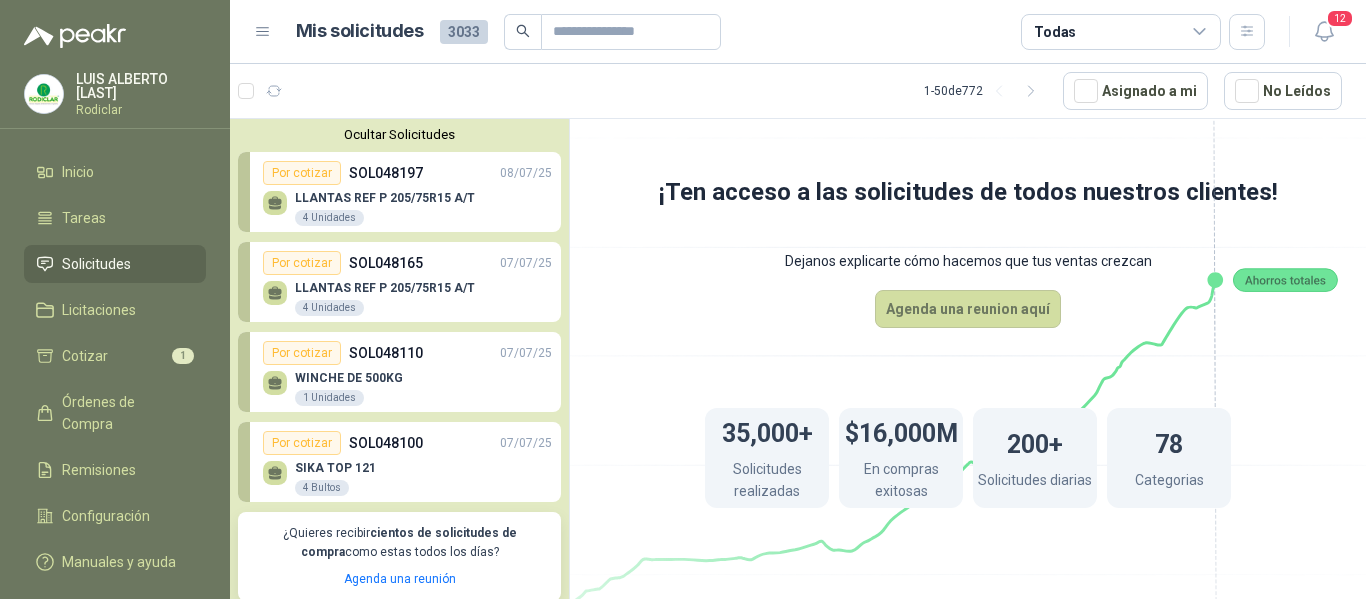click on "LLANTAS REF P 205/75R15 A/T 4   Unidades" at bounding box center [407, 296] 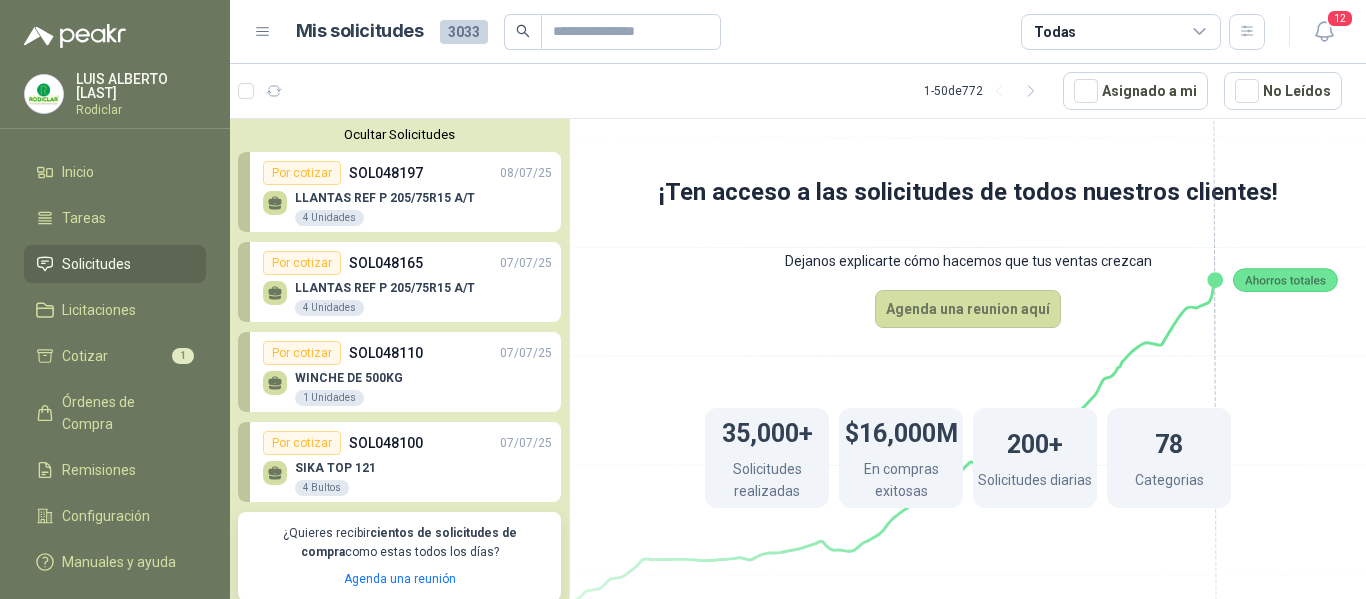 click on "SOL048110" at bounding box center [386, 353] 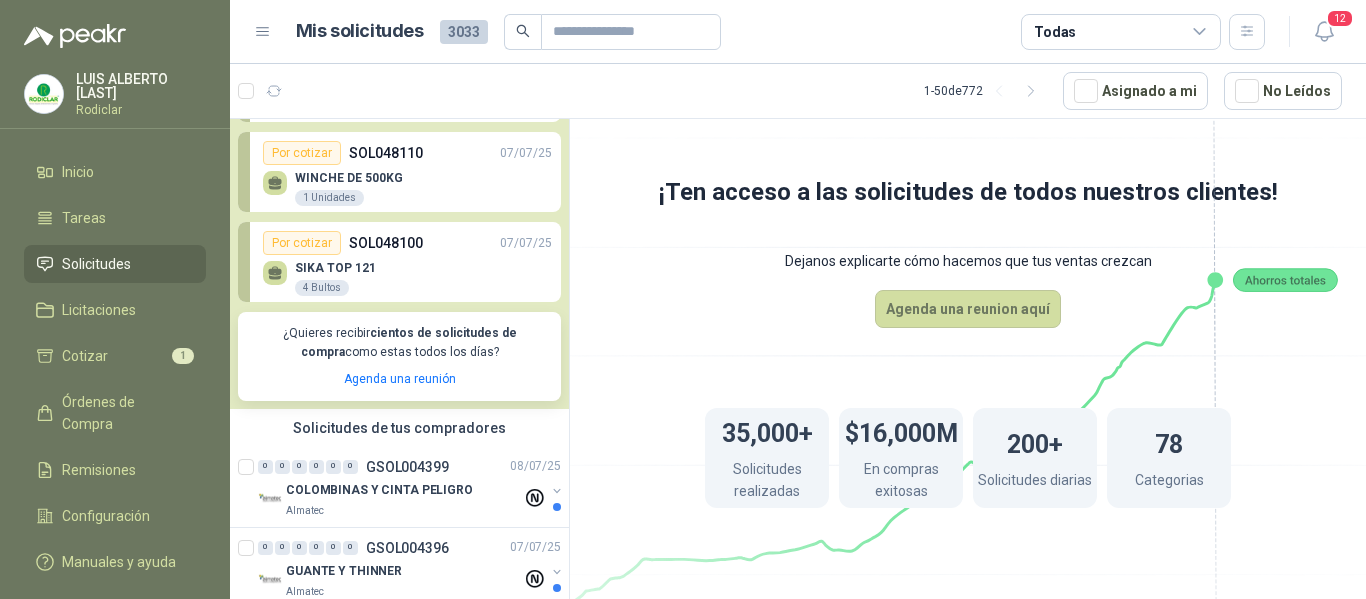 scroll, scrollTop: 300, scrollLeft: 0, axis: vertical 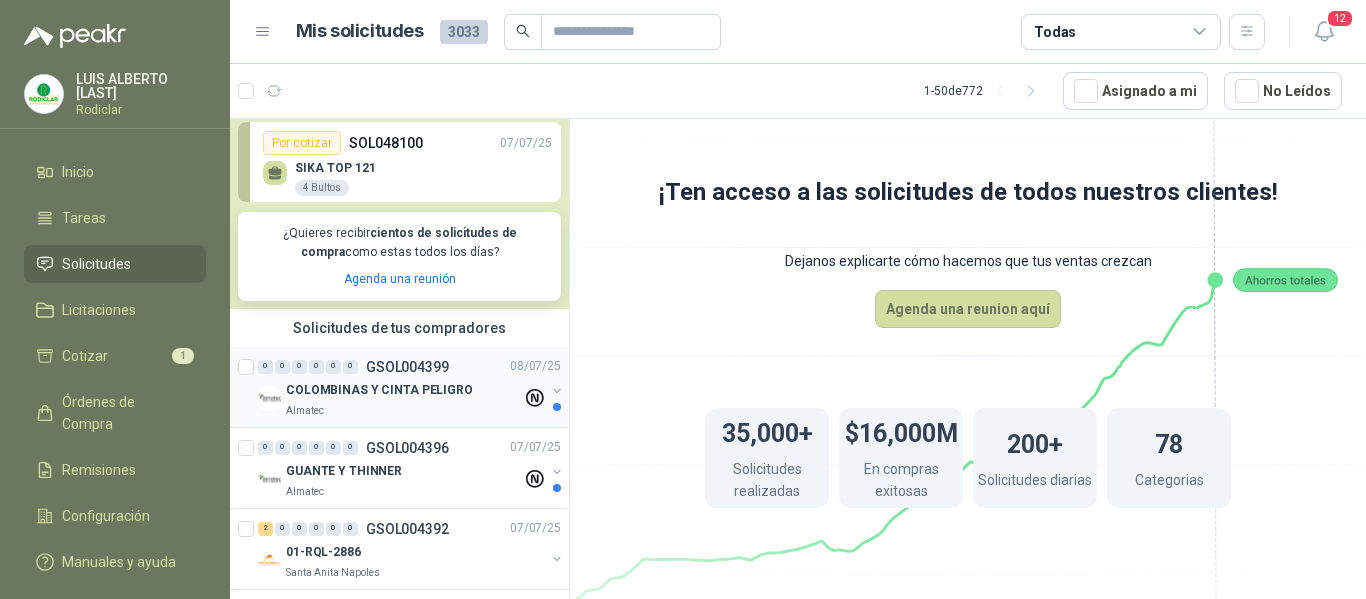 click on "COLOMBINAS Y CINTA PELIGRO" at bounding box center (379, 390) 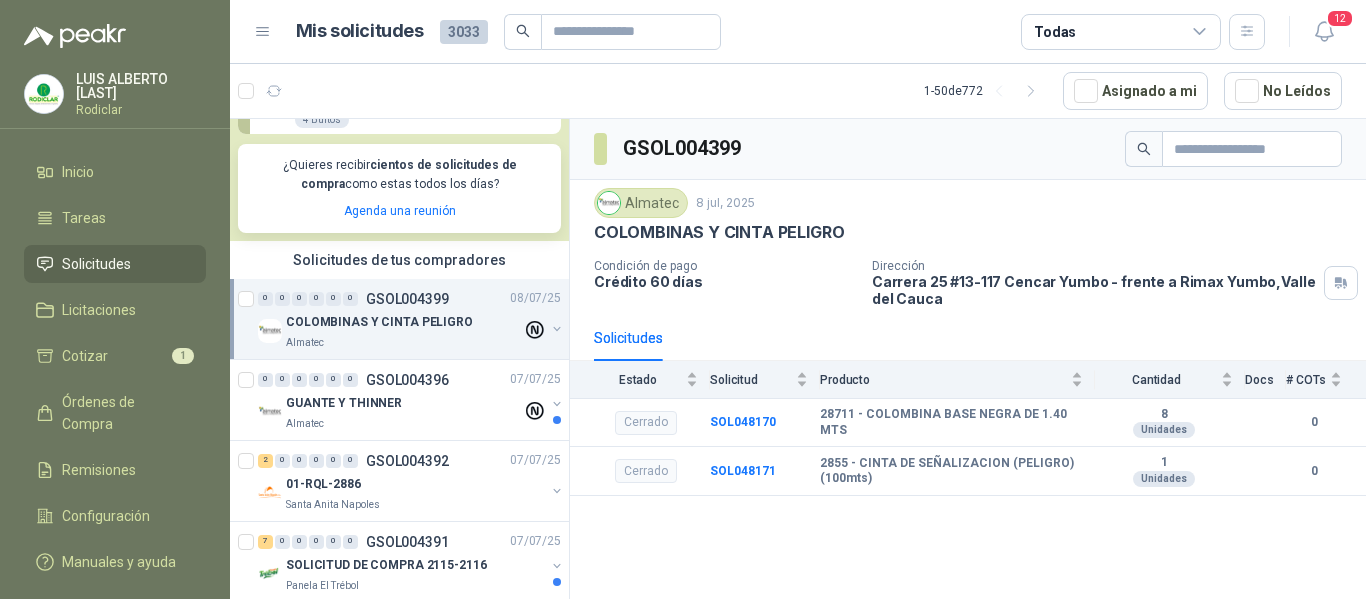 scroll, scrollTop: 400, scrollLeft: 0, axis: vertical 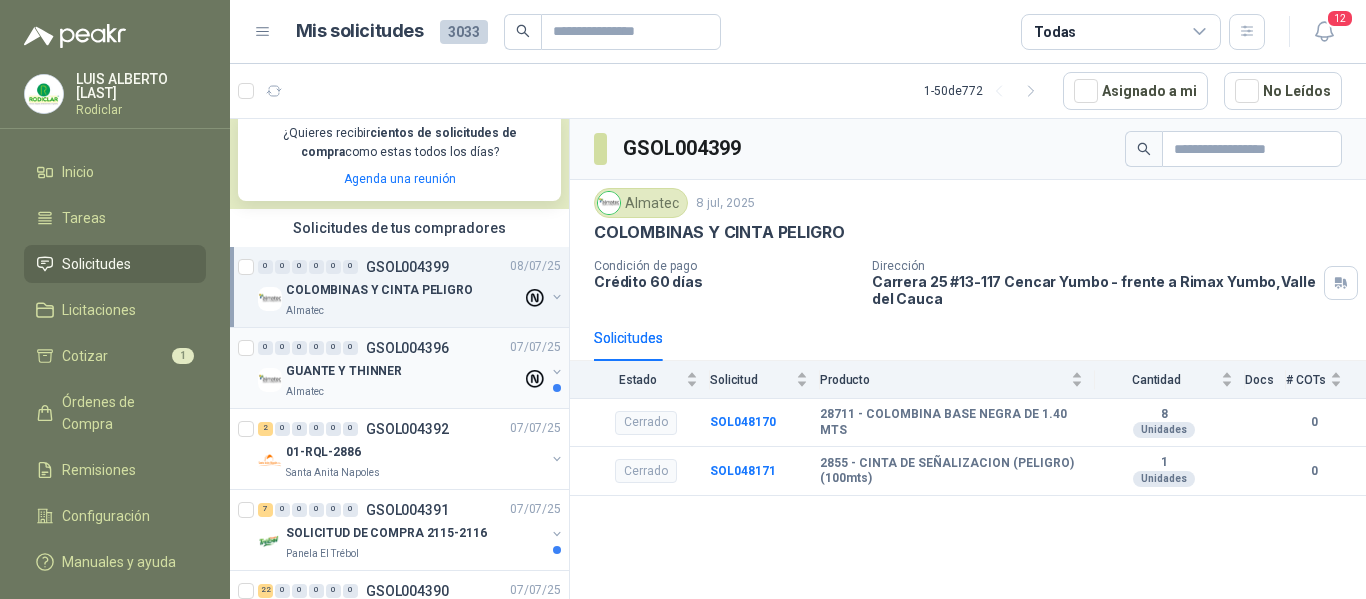 click on "Almatec" at bounding box center [404, 392] 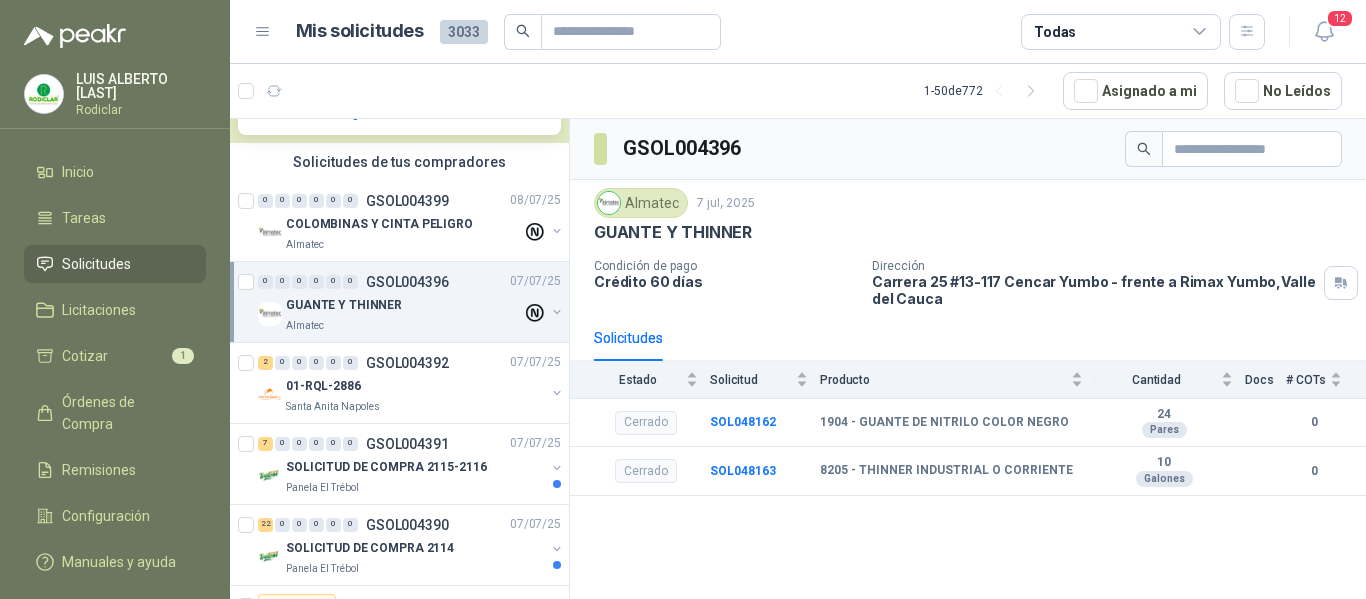 scroll, scrollTop: 500, scrollLeft: 0, axis: vertical 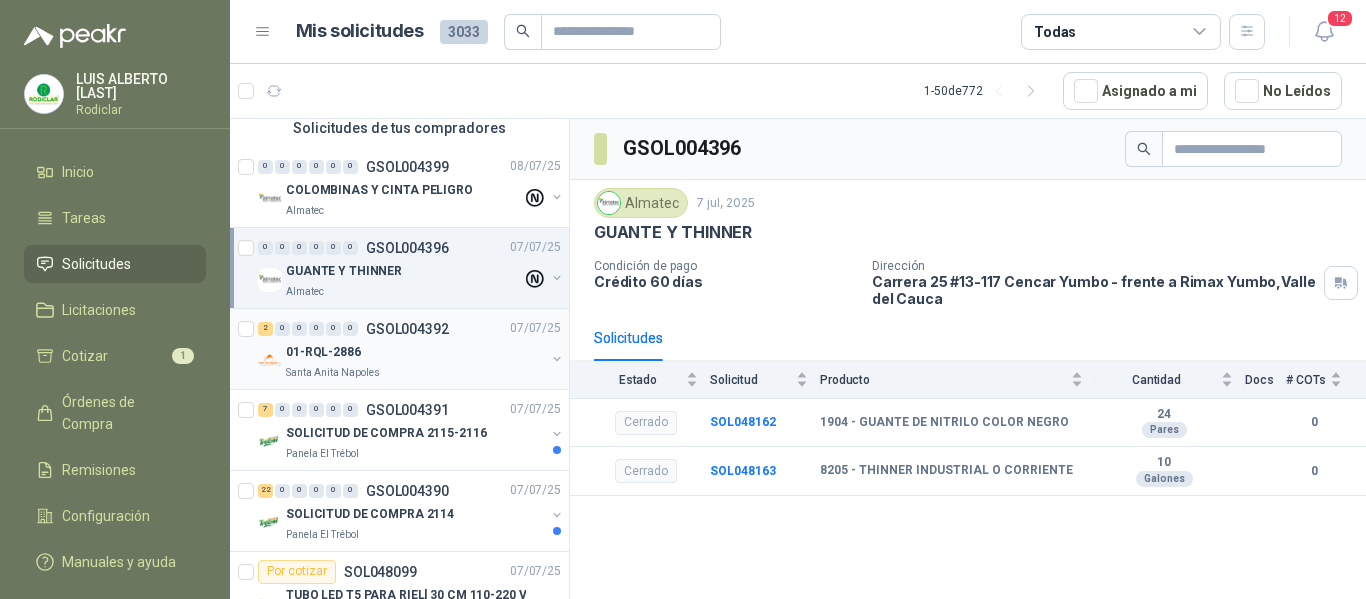 click on "Santa Anita Napoles" at bounding box center (415, 373) 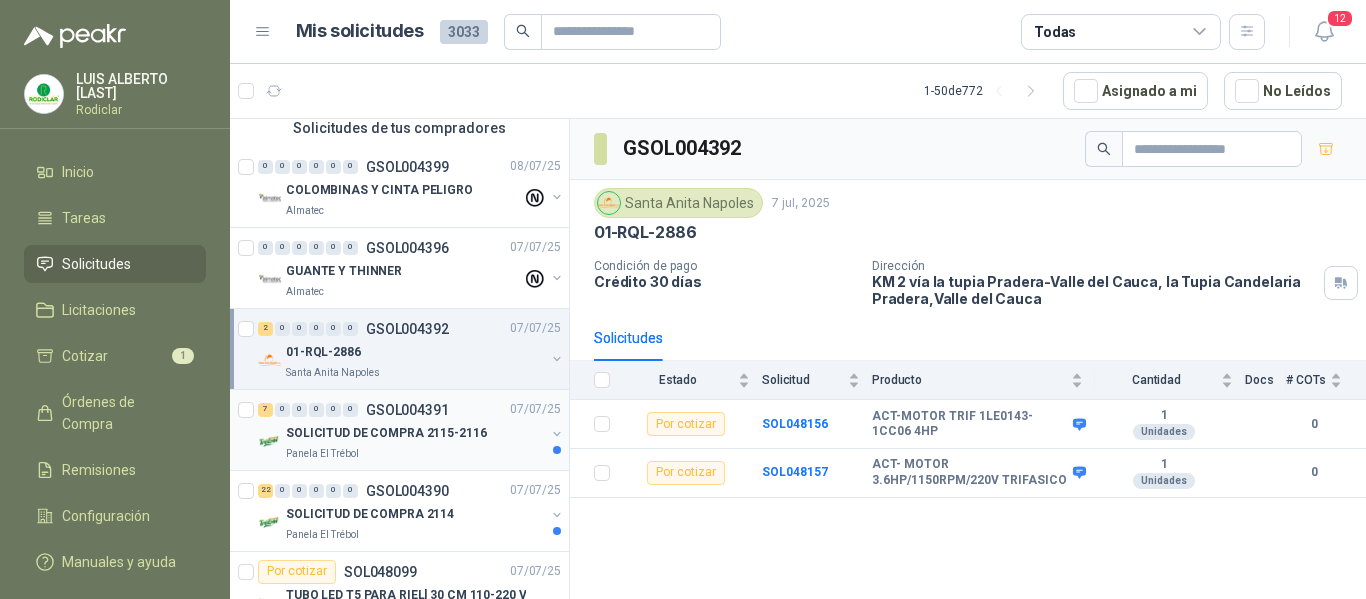 click on "SOLICITUD DE COMPRA 2115-2116" at bounding box center [386, 433] 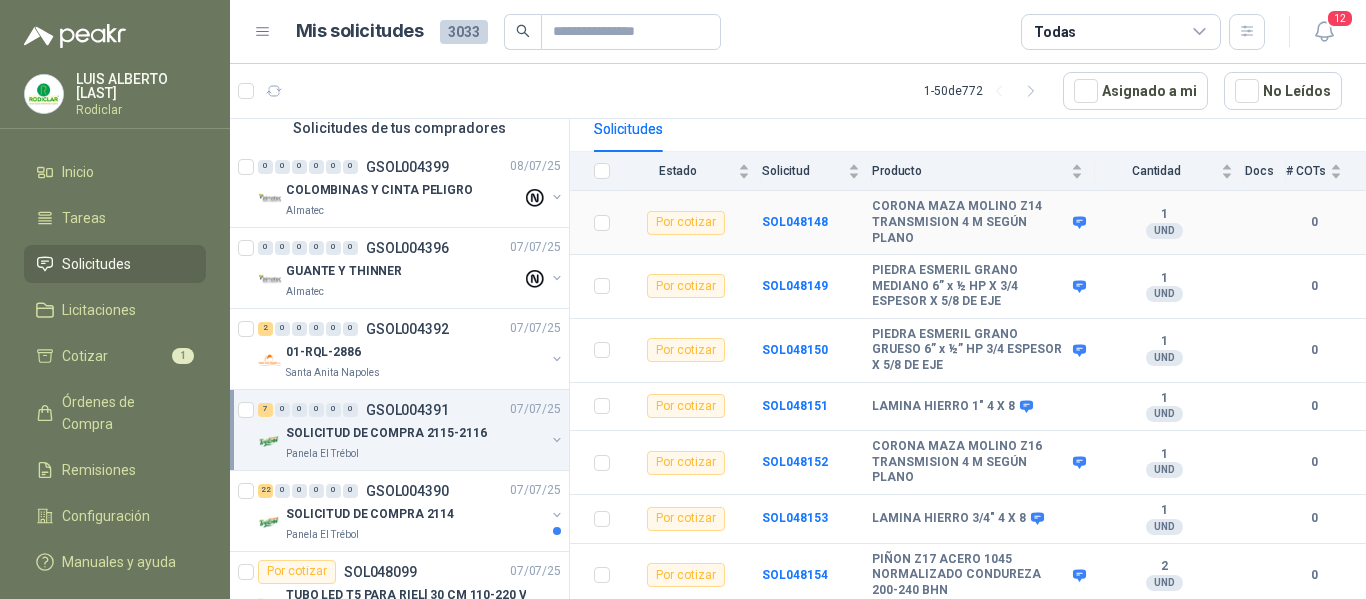 scroll, scrollTop: 196, scrollLeft: 0, axis: vertical 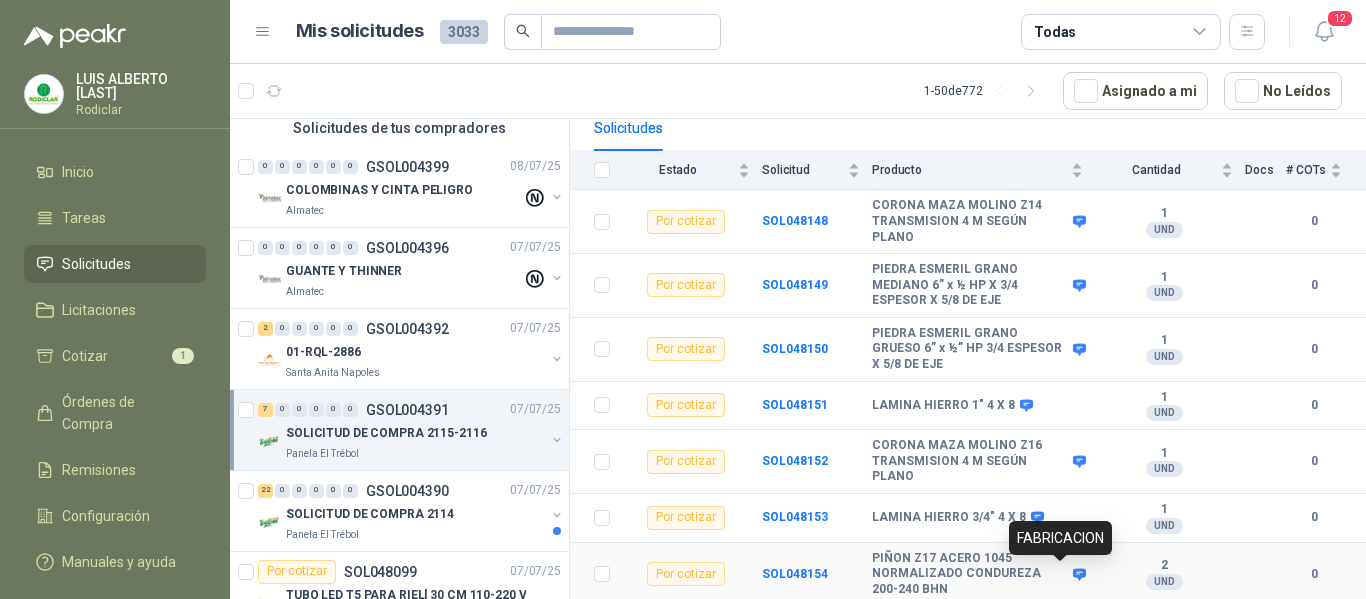 click at bounding box center (1079, 574) 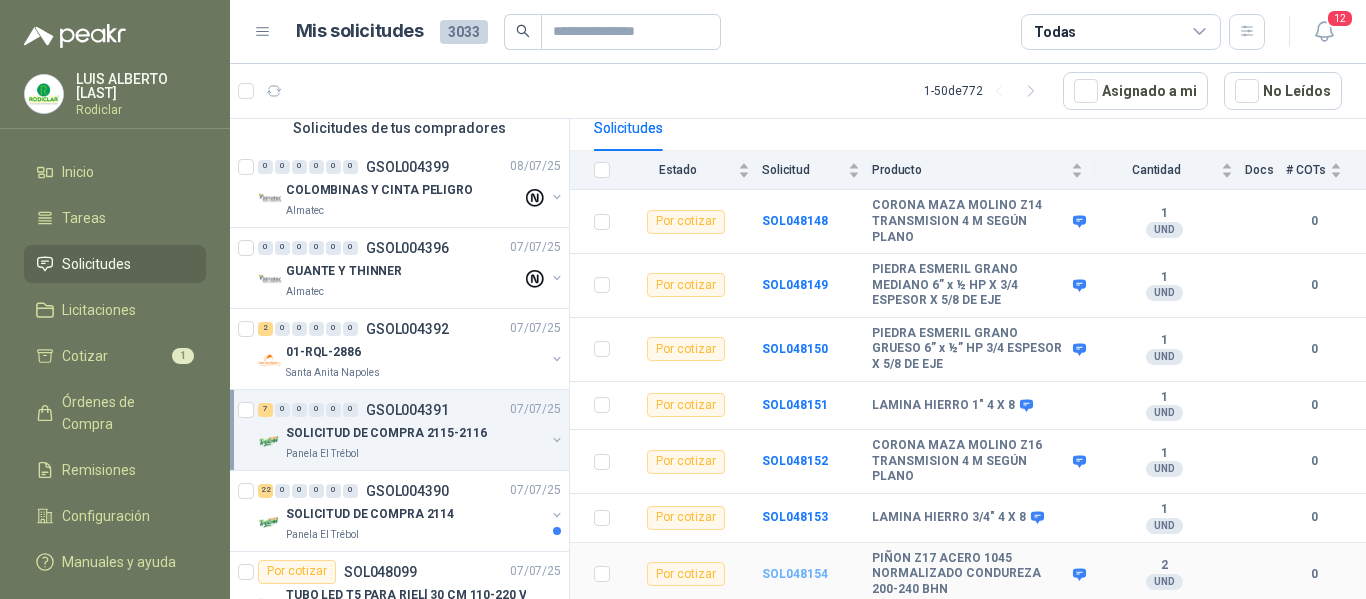 click on "SOL048154" at bounding box center (795, 574) 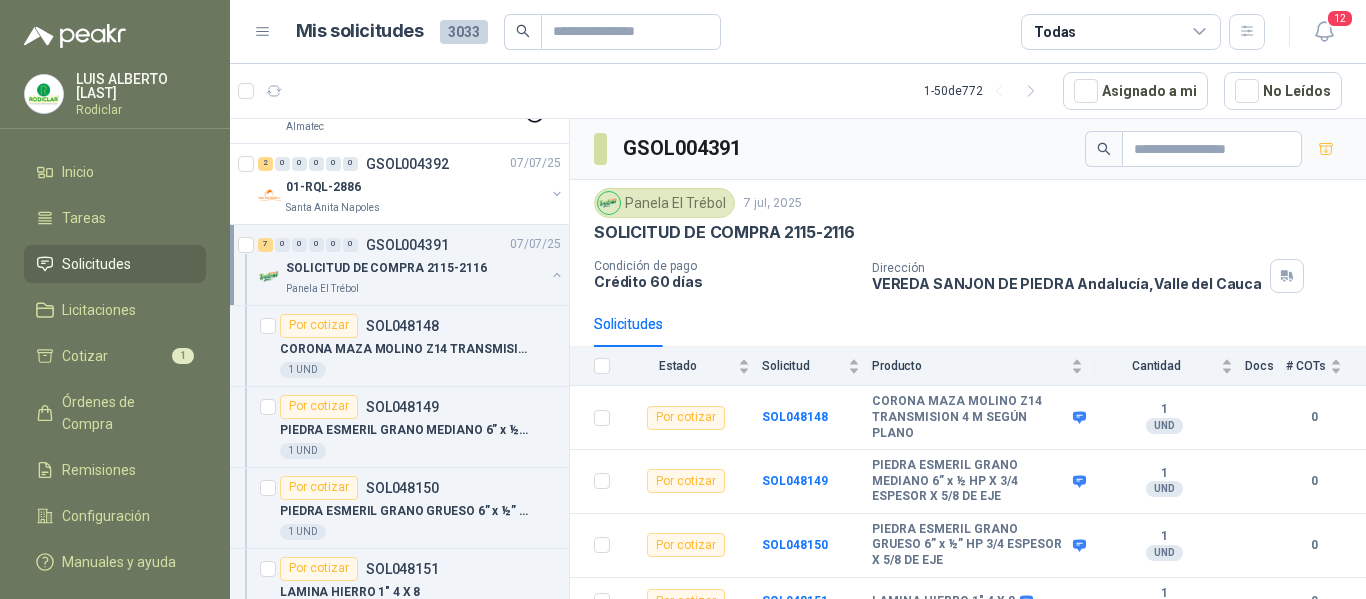 scroll, scrollTop: 700, scrollLeft: 0, axis: vertical 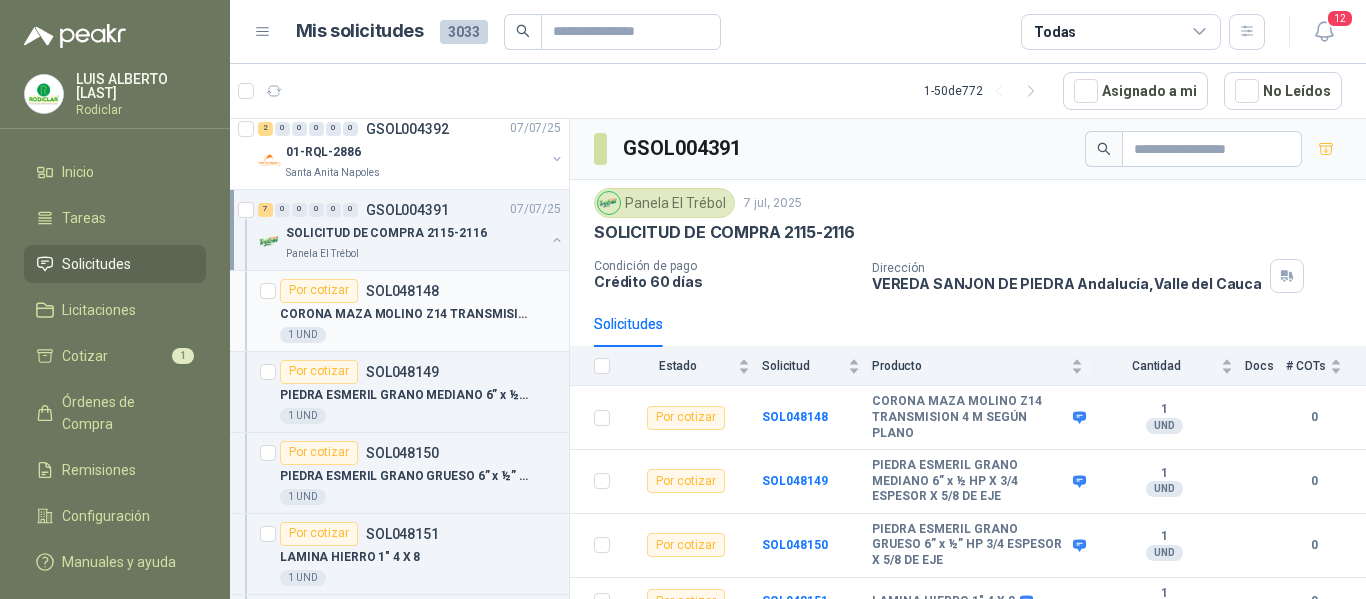 click on "CORONA MAZA MOLINO Z14 TRANSMISION 4 M SEGÚN PLANO" at bounding box center (404, 314) 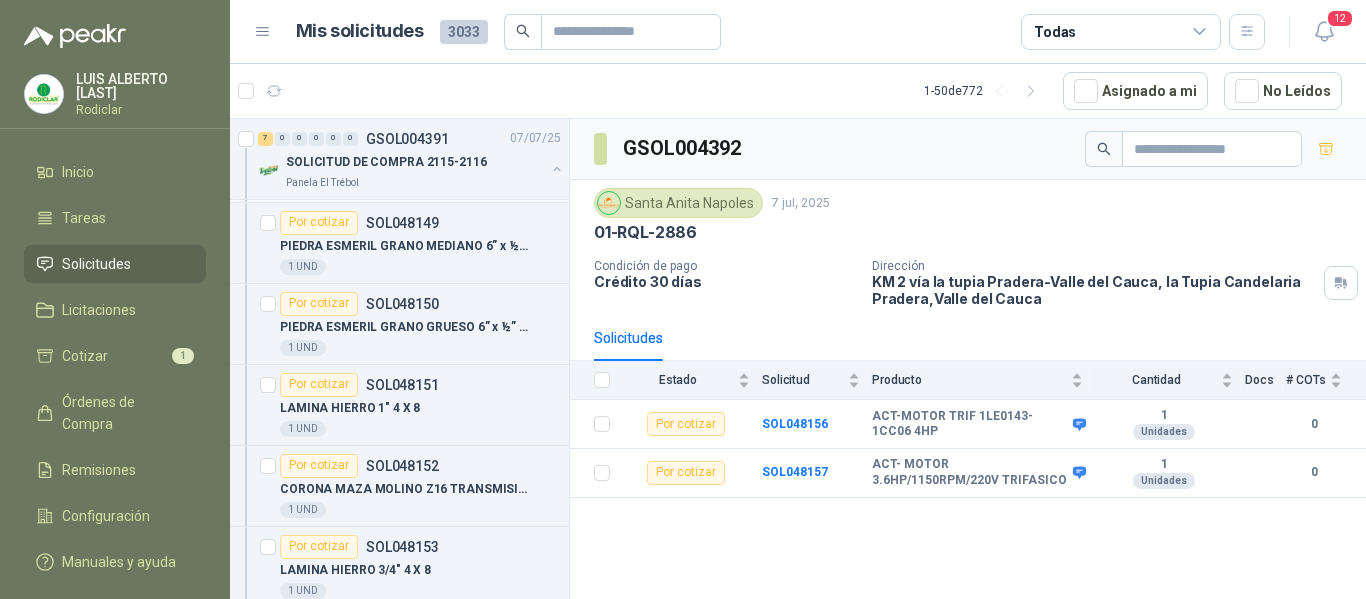 scroll, scrollTop: 900, scrollLeft: 0, axis: vertical 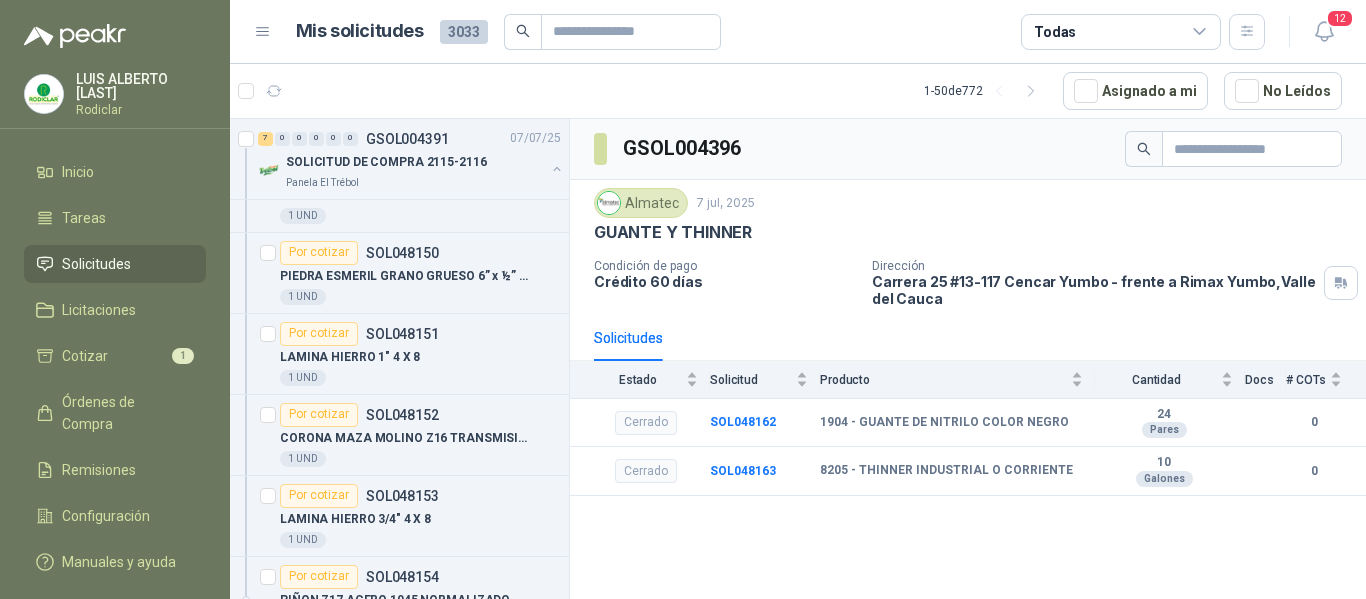 click on "Solicitudes" at bounding box center [96, 264] 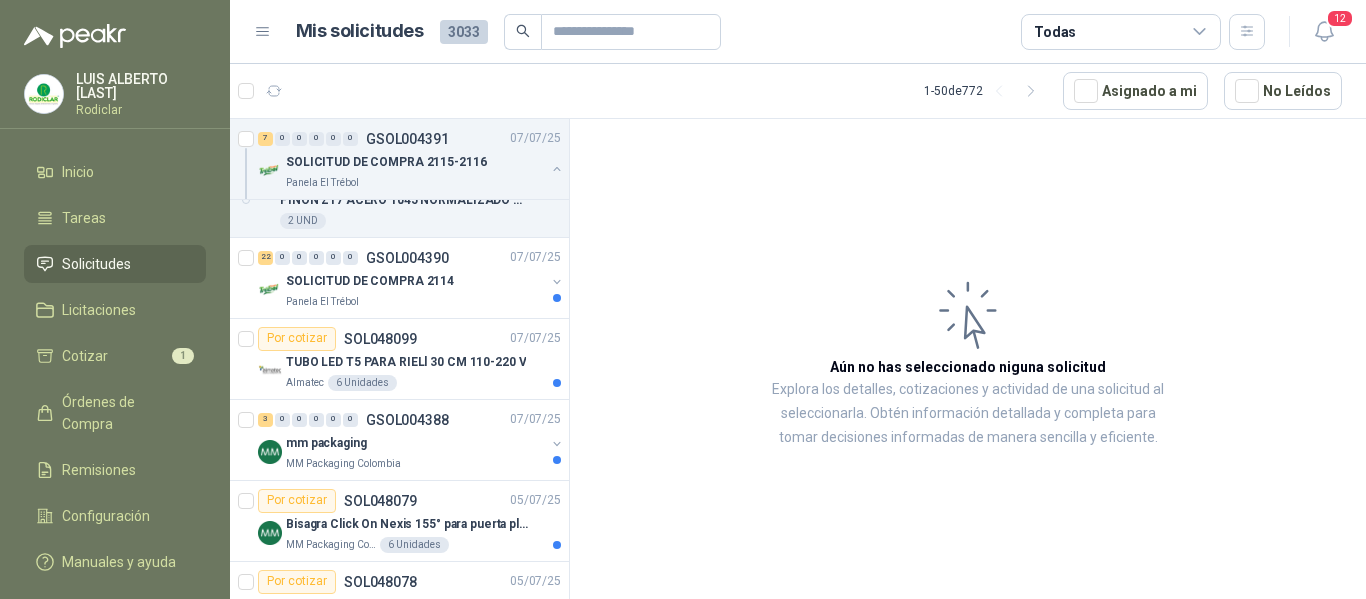 scroll, scrollTop: 1400, scrollLeft: 0, axis: vertical 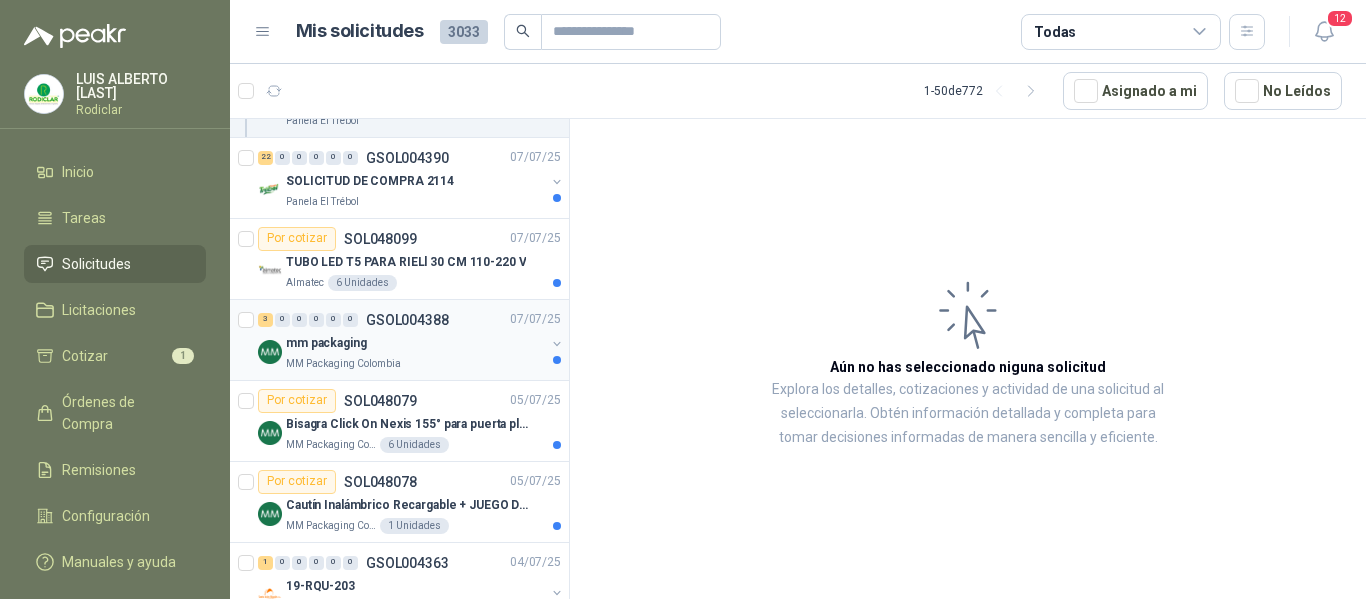 click on "mm packaging" at bounding box center [415, 344] 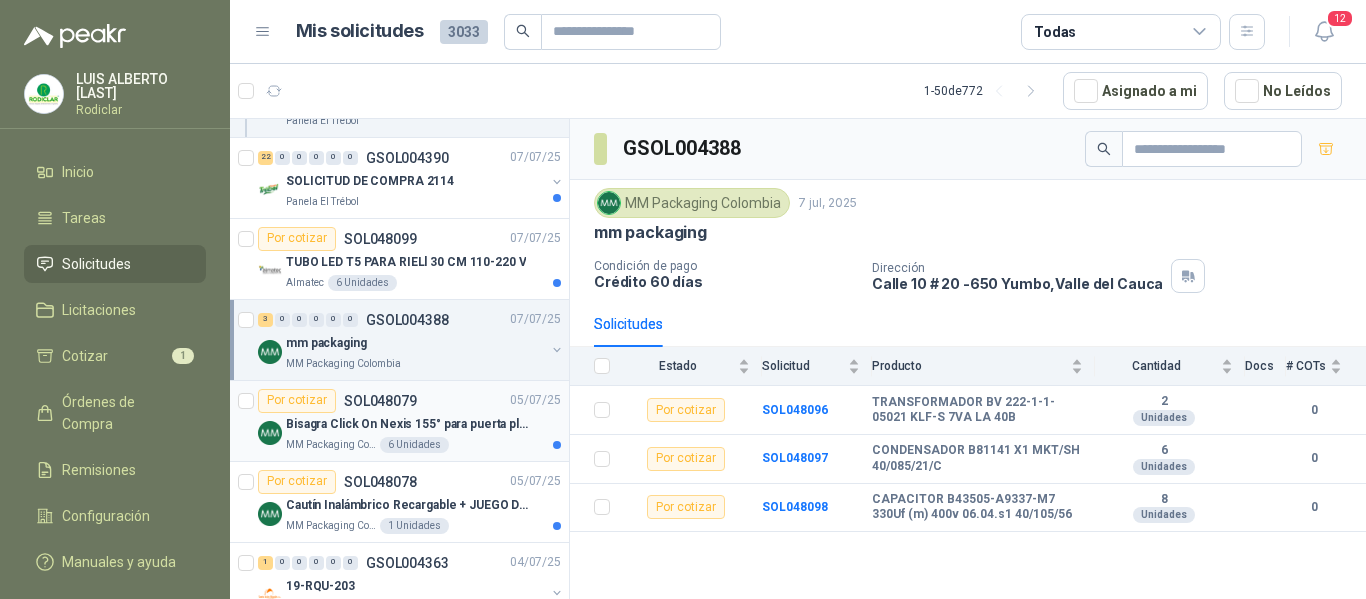 click on "Bisagra Click On Nexis 155° para puerta plegable Grass con base de montaje" at bounding box center [410, 424] 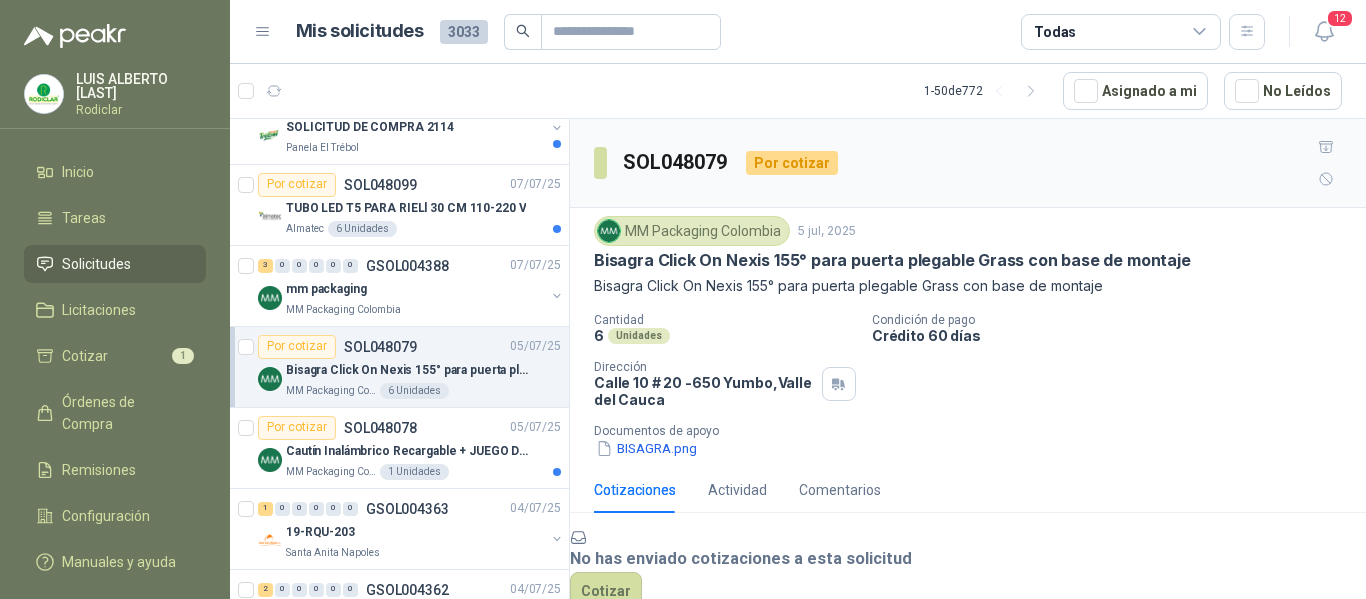scroll, scrollTop: 1500, scrollLeft: 0, axis: vertical 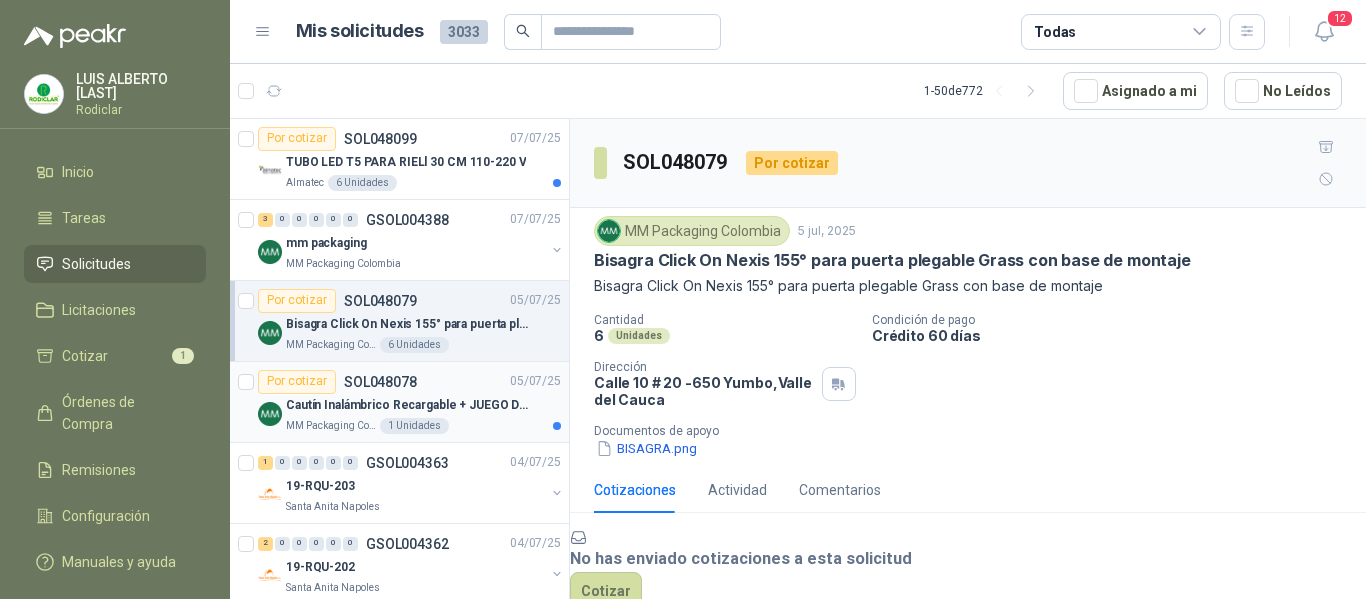 click on "MM Packaging Colombia 1   Unidades" at bounding box center (423, 426) 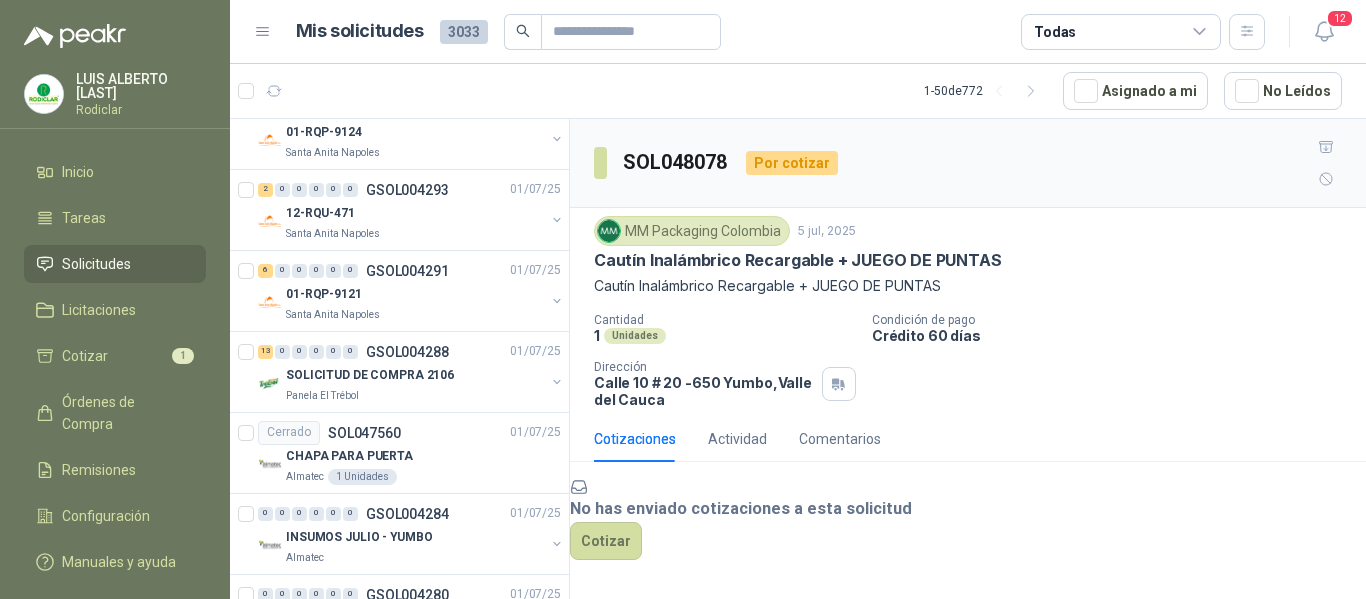scroll, scrollTop: 3000, scrollLeft: 0, axis: vertical 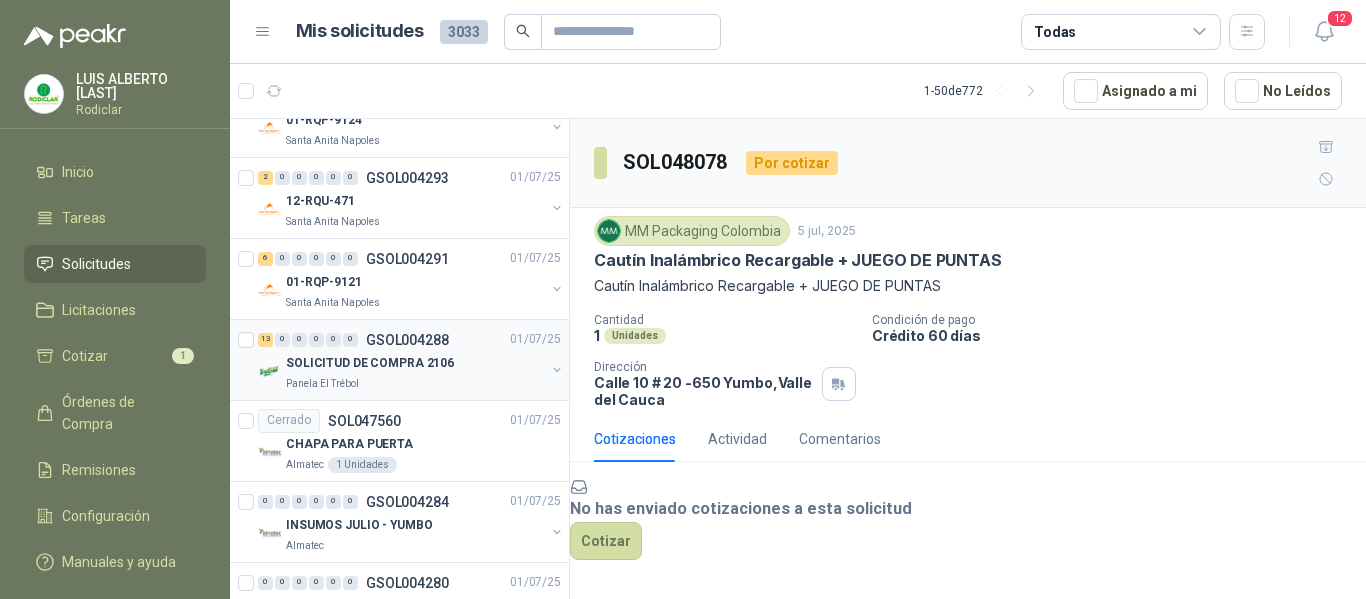 click on "Panela El Trébol" at bounding box center [415, 384] 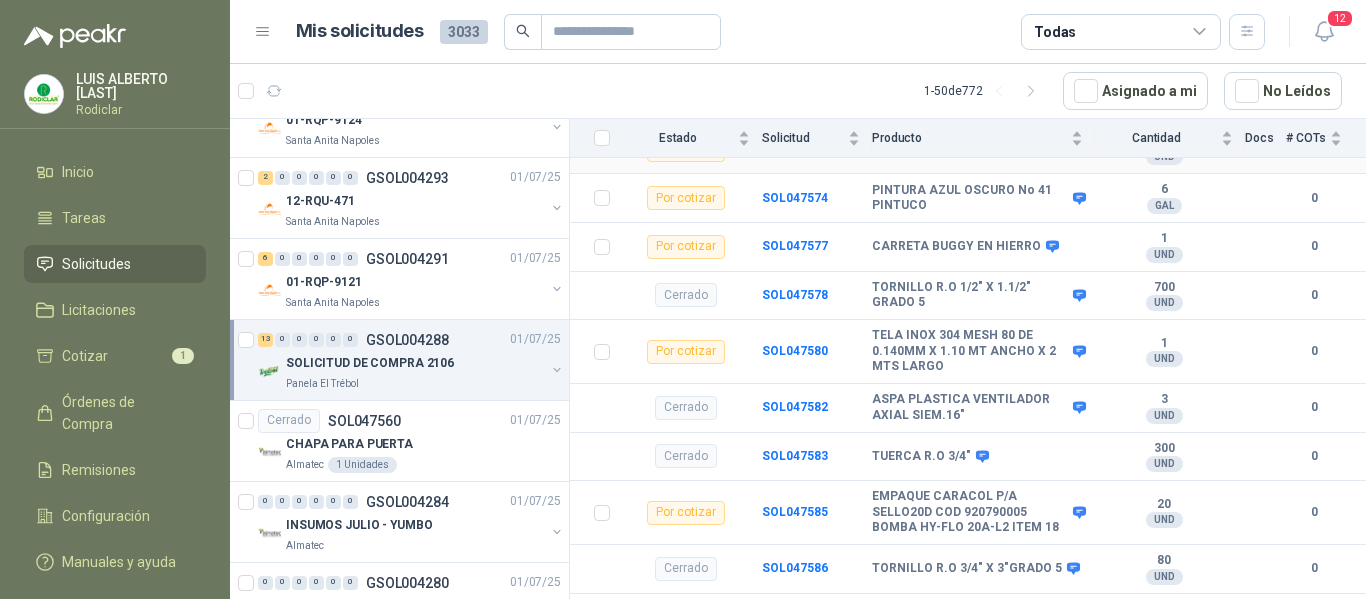 scroll, scrollTop: 600, scrollLeft: 0, axis: vertical 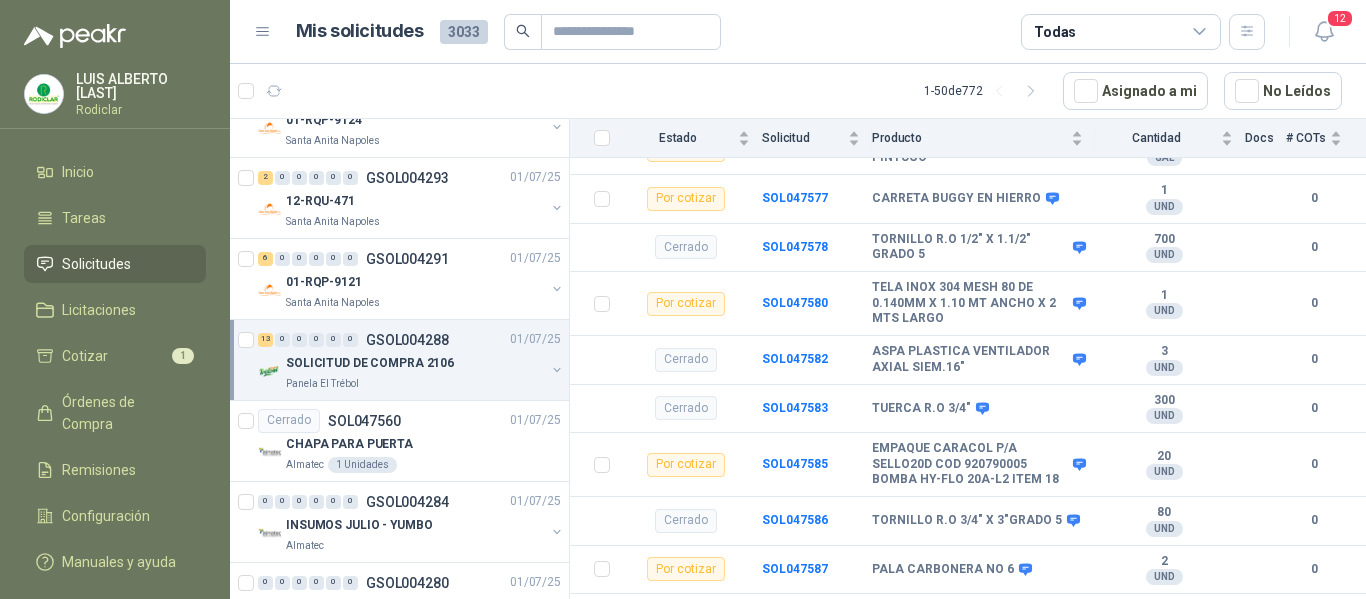 click on "Panela El Trébol" at bounding box center [415, 384] 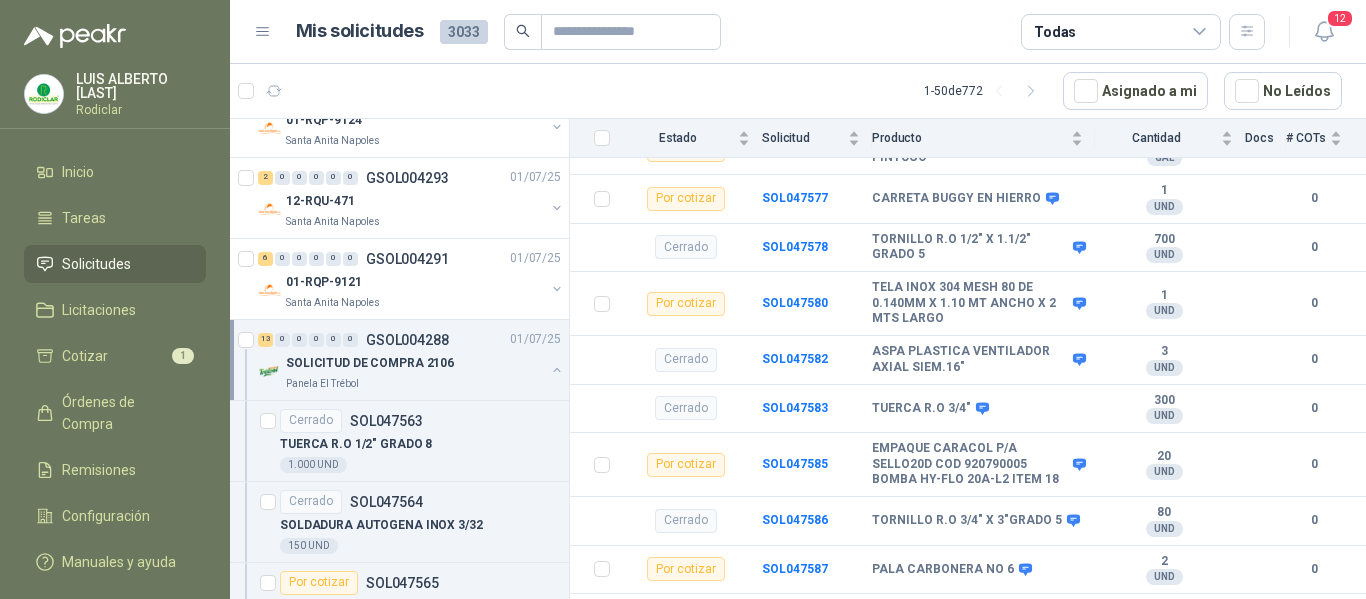 scroll, scrollTop: 7, scrollLeft: 0, axis: vertical 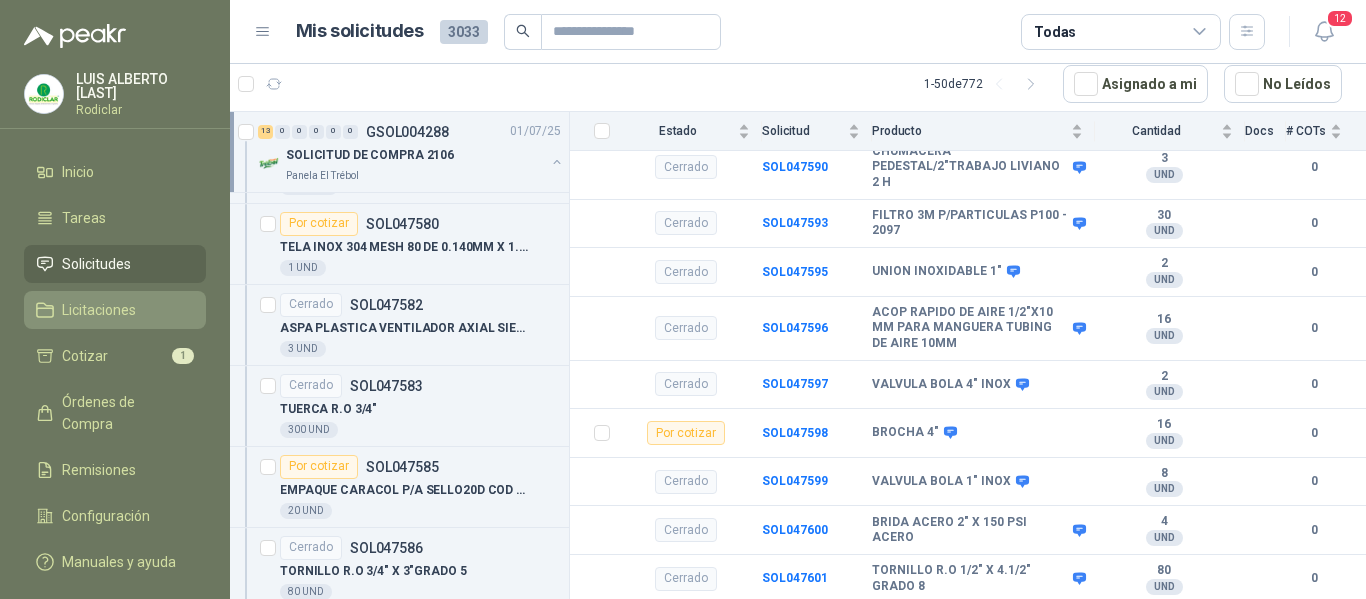 click on "Licitaciones" at bounding box center (99, 310) 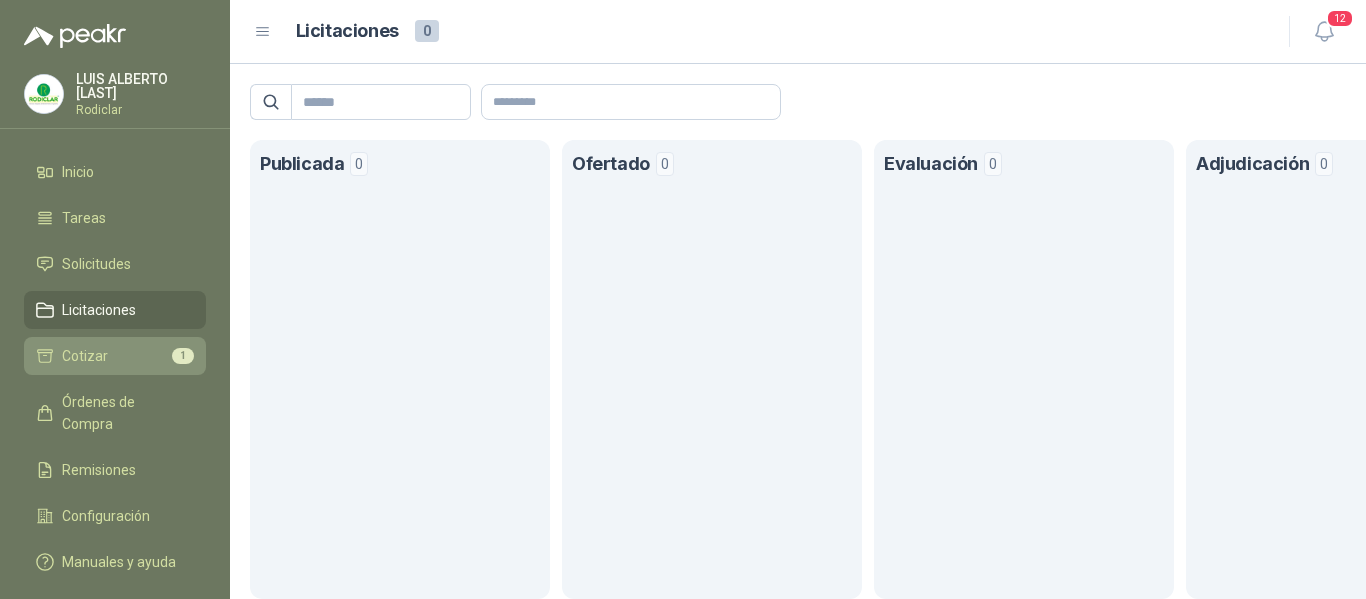 click on "Cotizar 1" at bounding box center [115, 356] 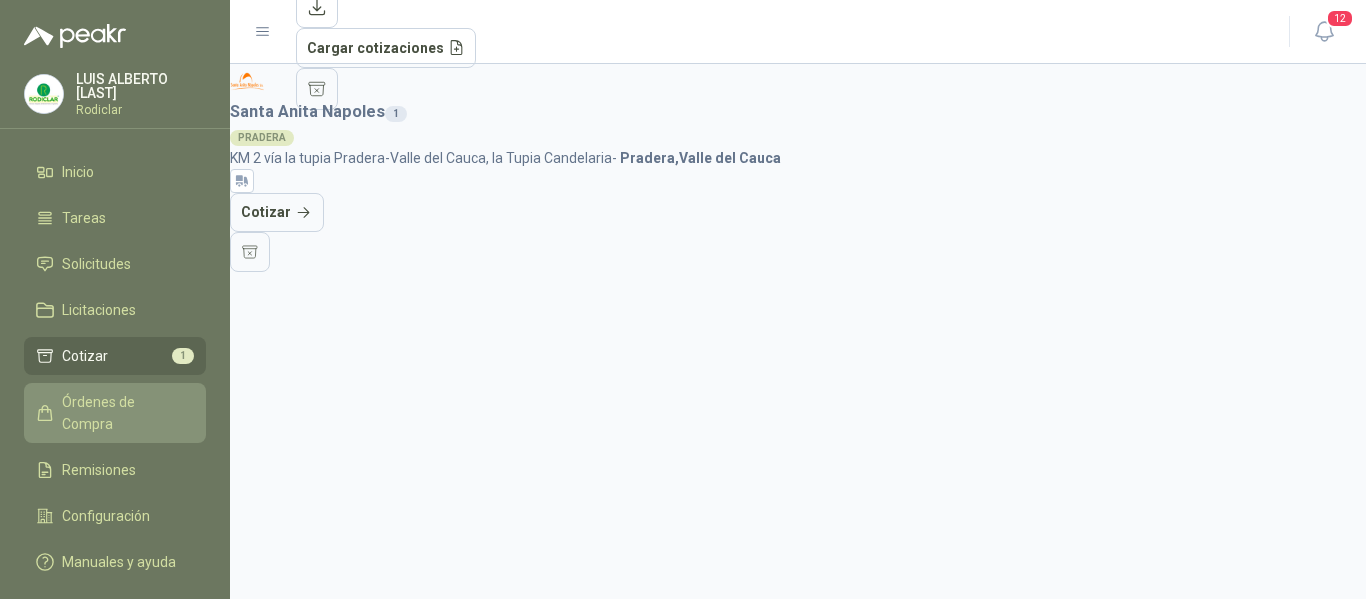click on "Órdenes de Compra" at bounding box center [124, 413] 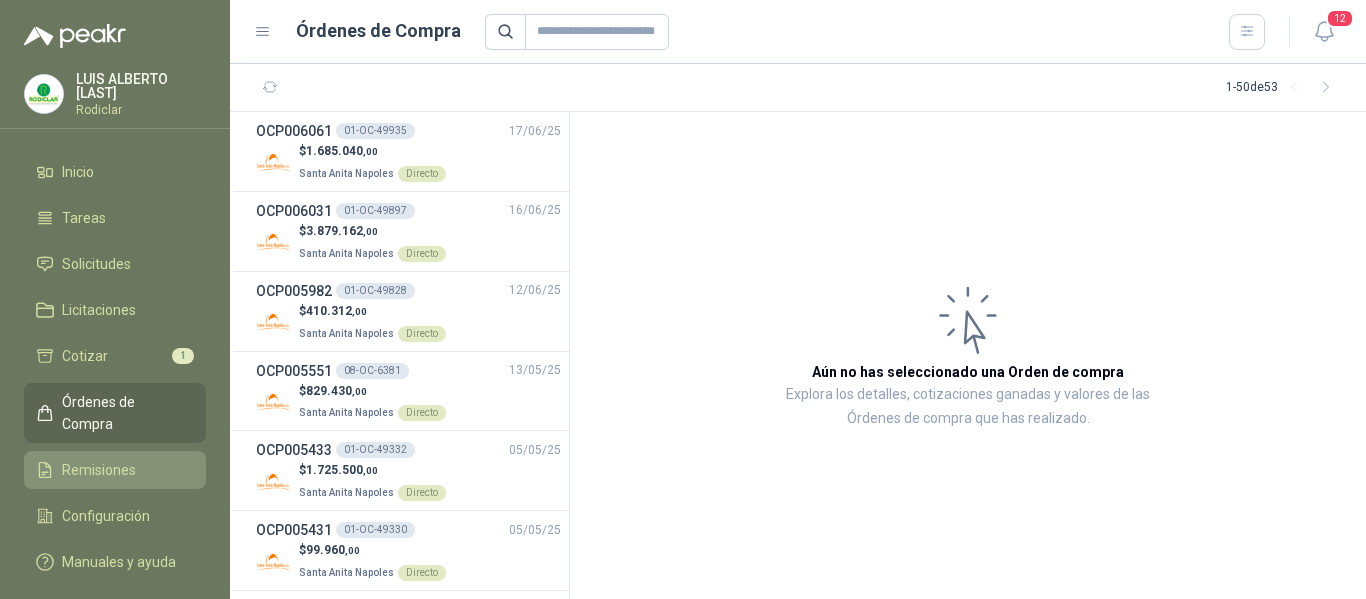 click on "Remisiones" at bounding box center [115, 470] 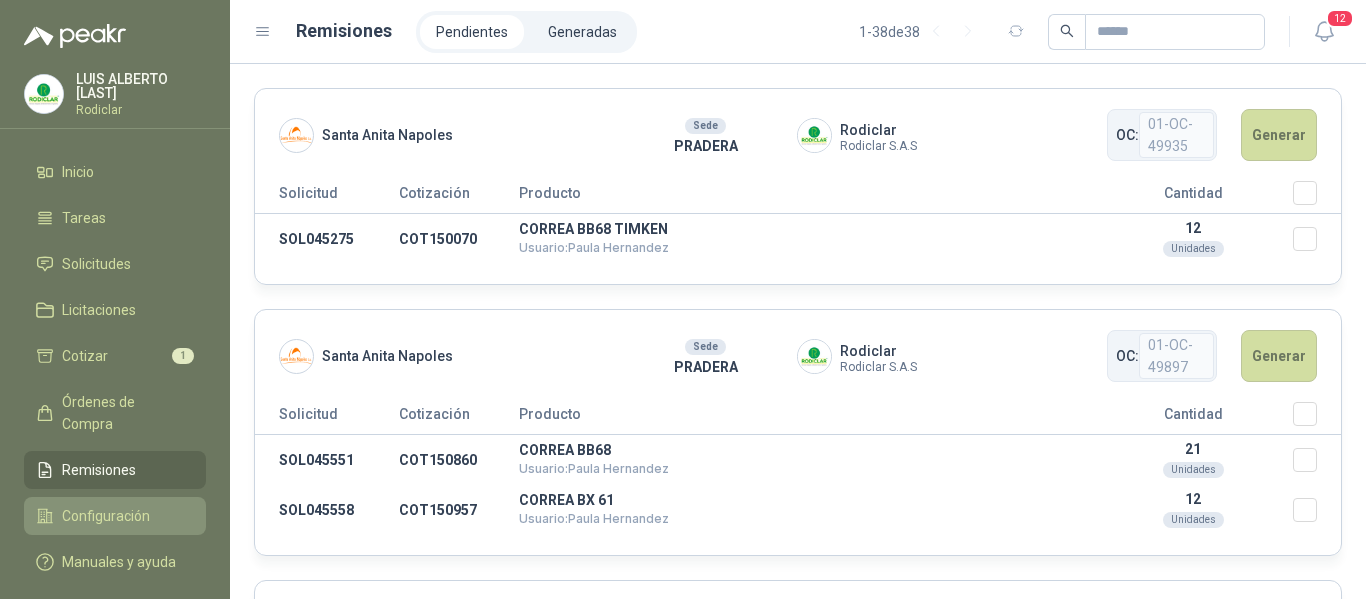 click on "Configuración" at bounding box center (106, 516) 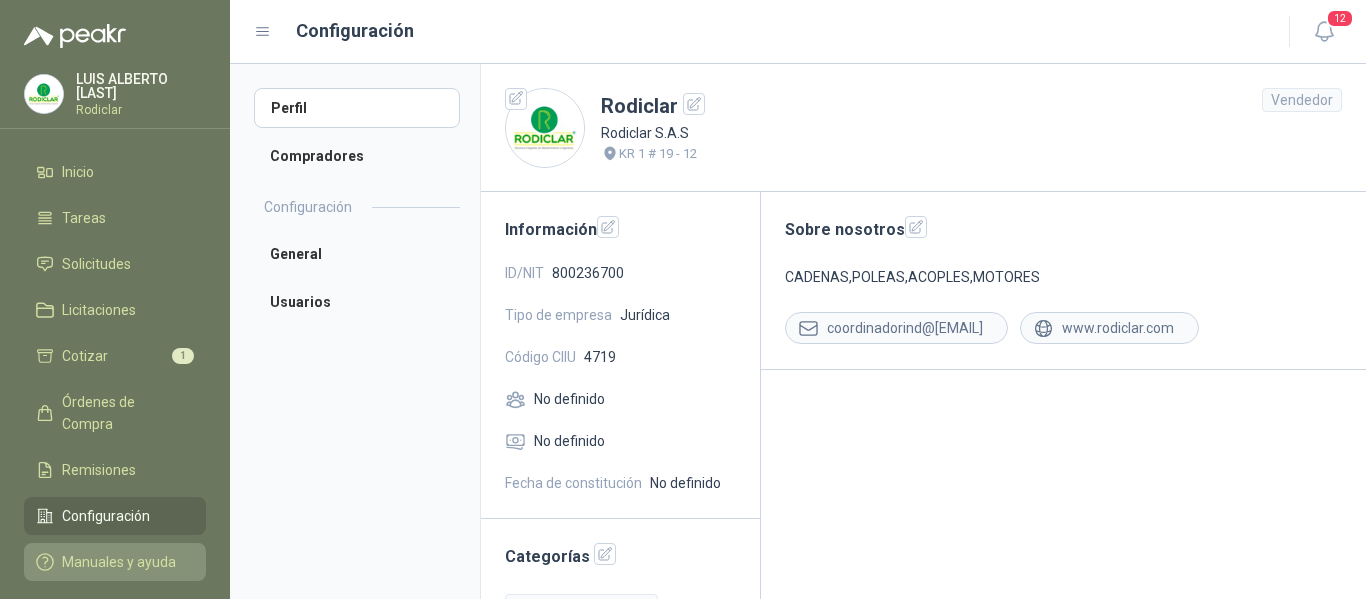 click on "Manuales y ayuda" at bounding box center [115, 562] 